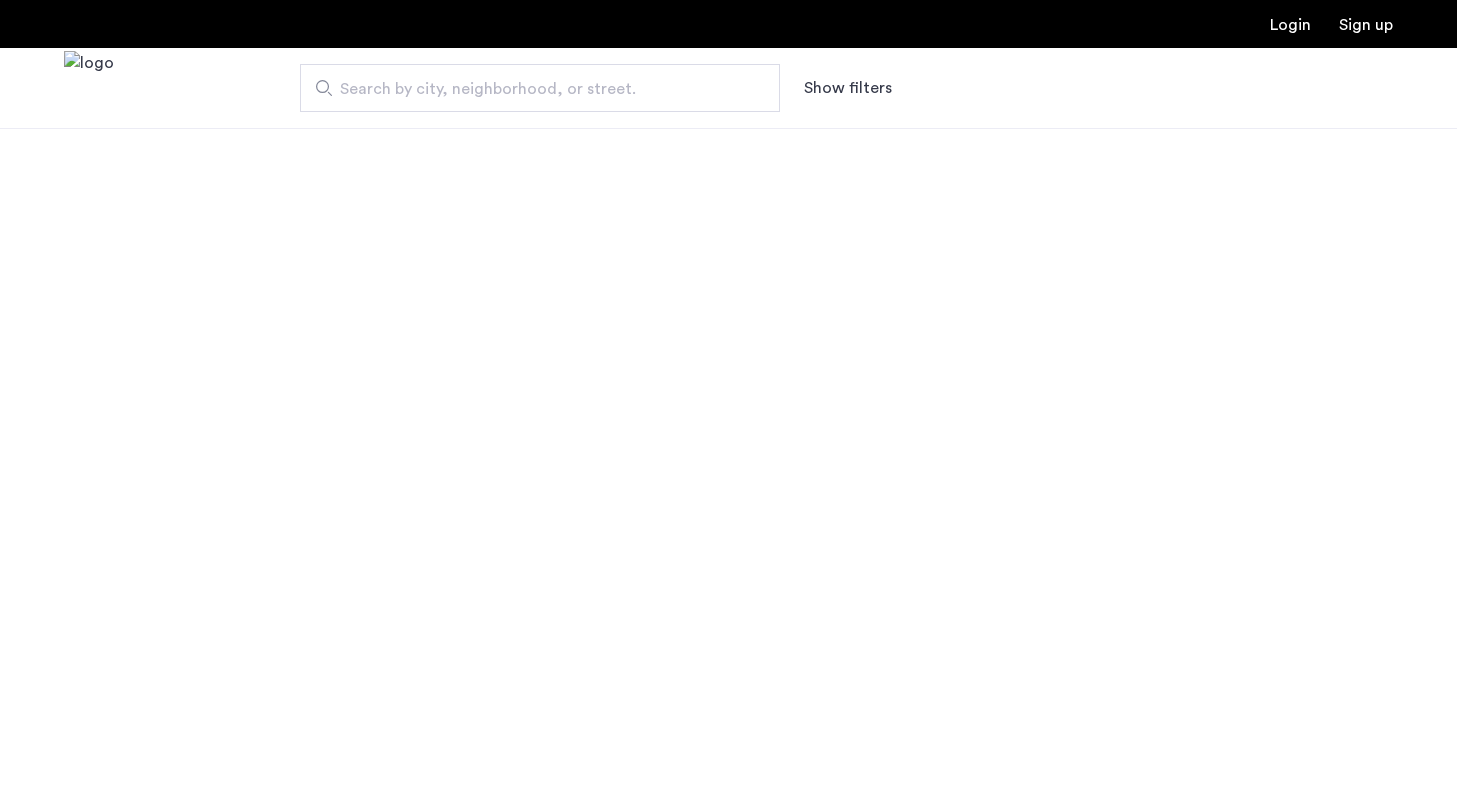 scroll, scrollTop: 0, scrollLeft: 0, axis: both 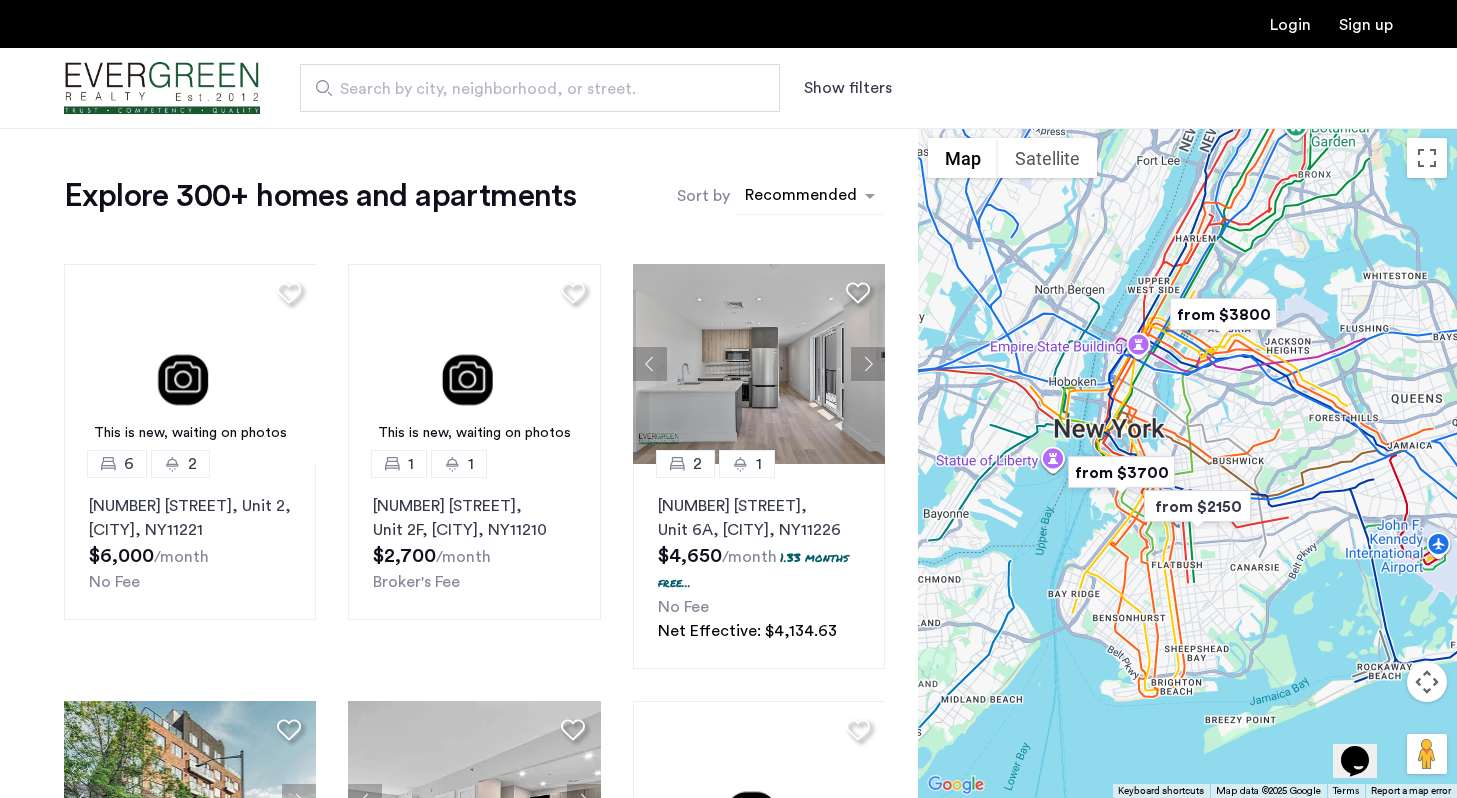 click 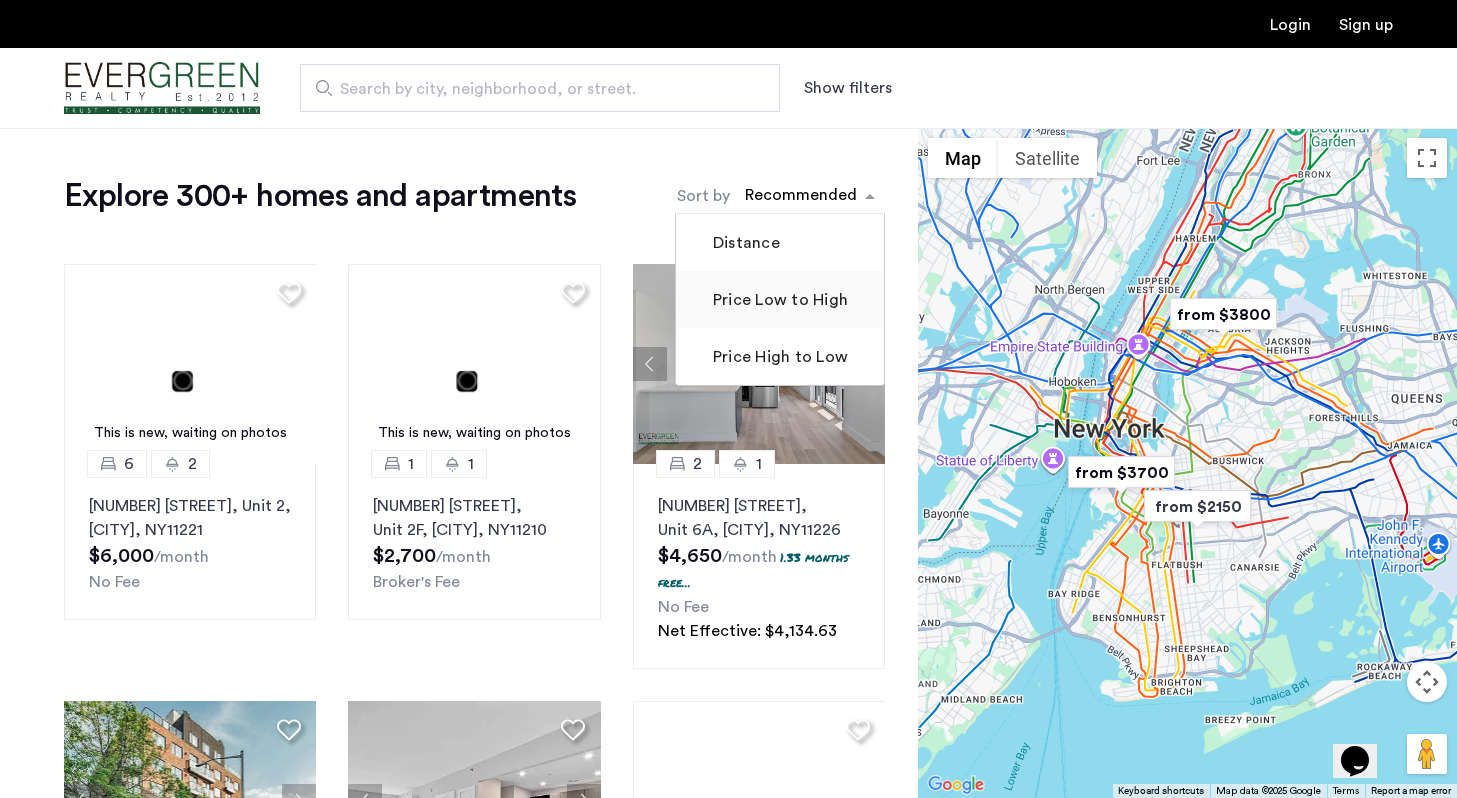 click on "Price Low to High" at bounding box center (778, 300) 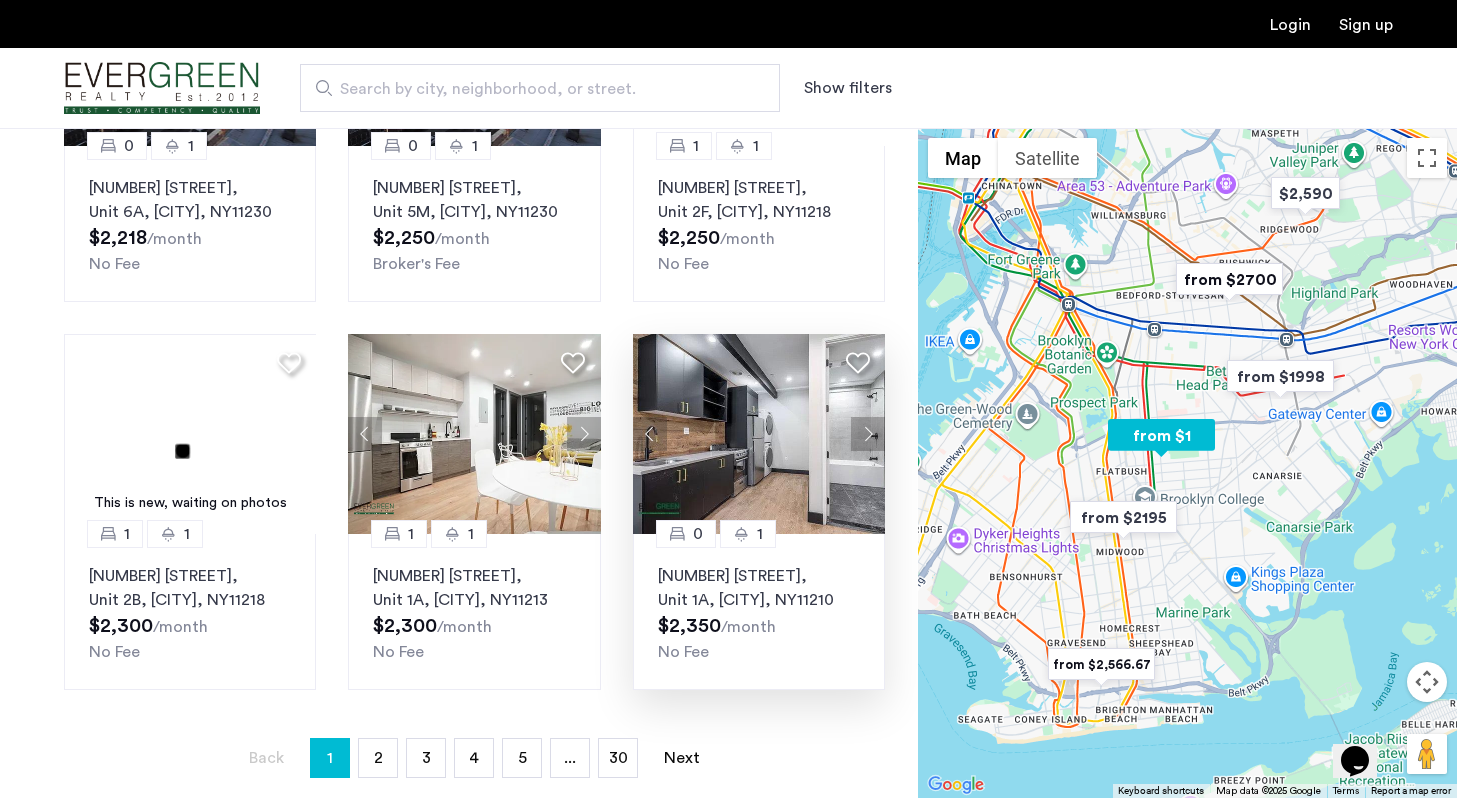 scroll, scrollTop: 1127, scrollLeft: 0, axis: vertical 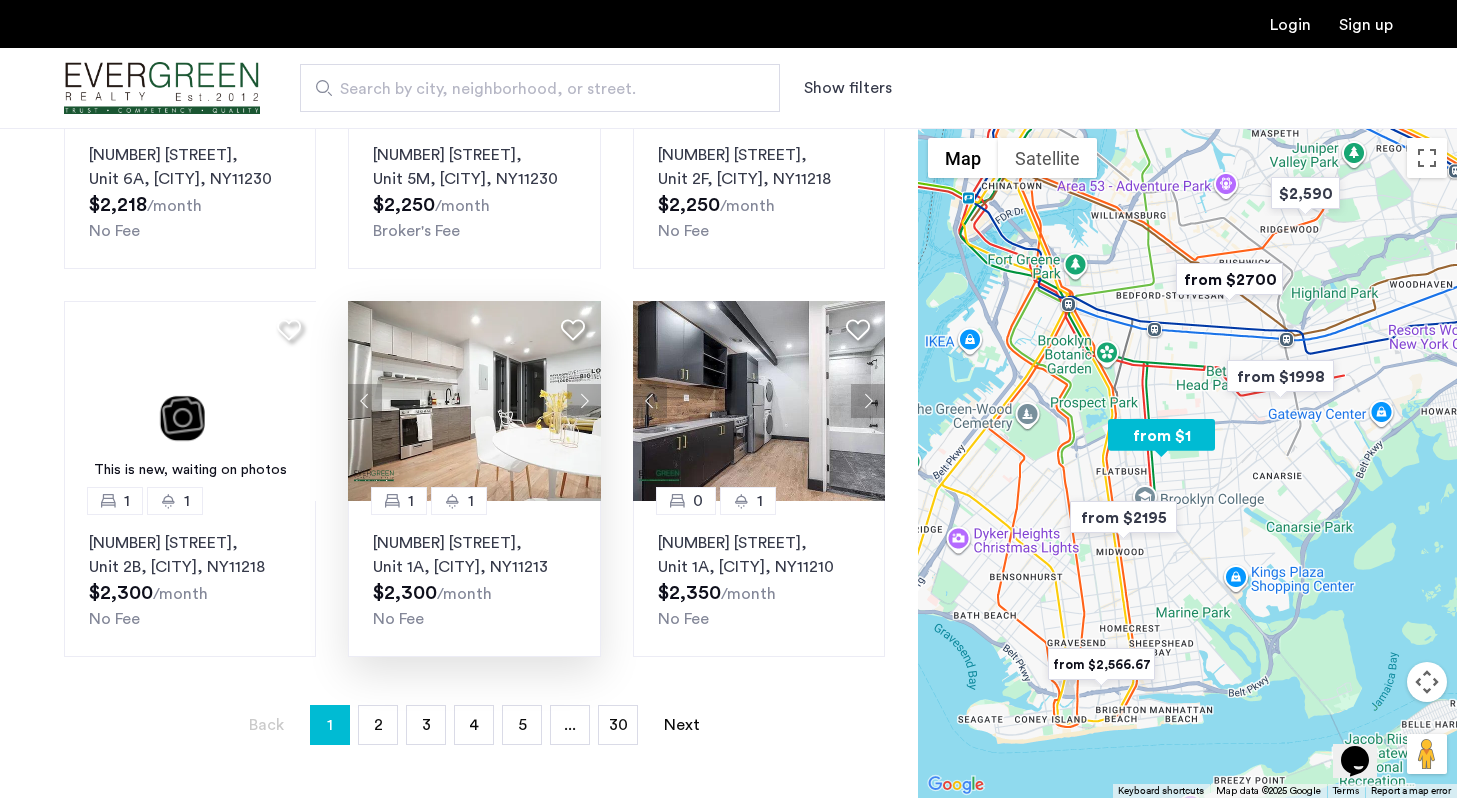 click 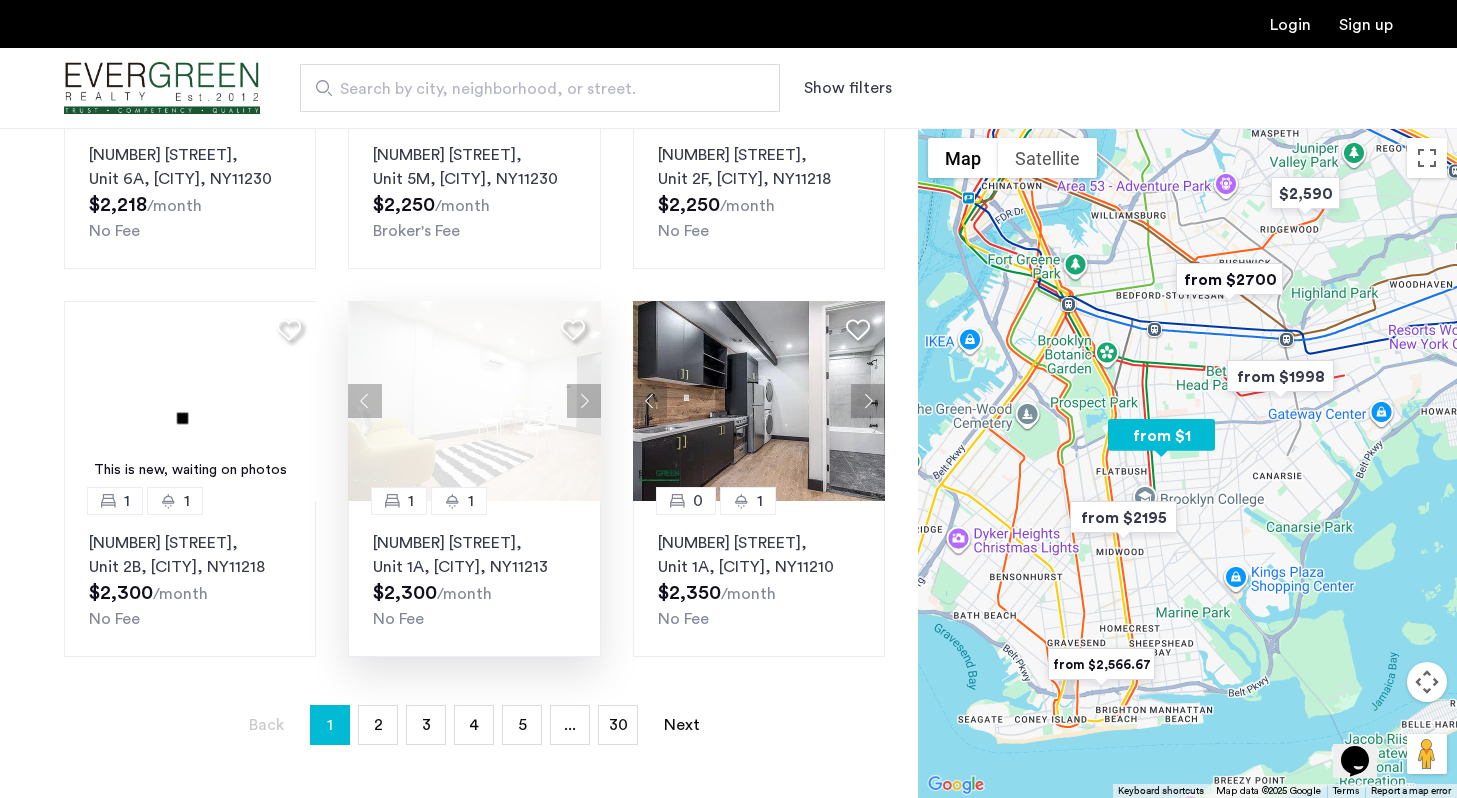 click 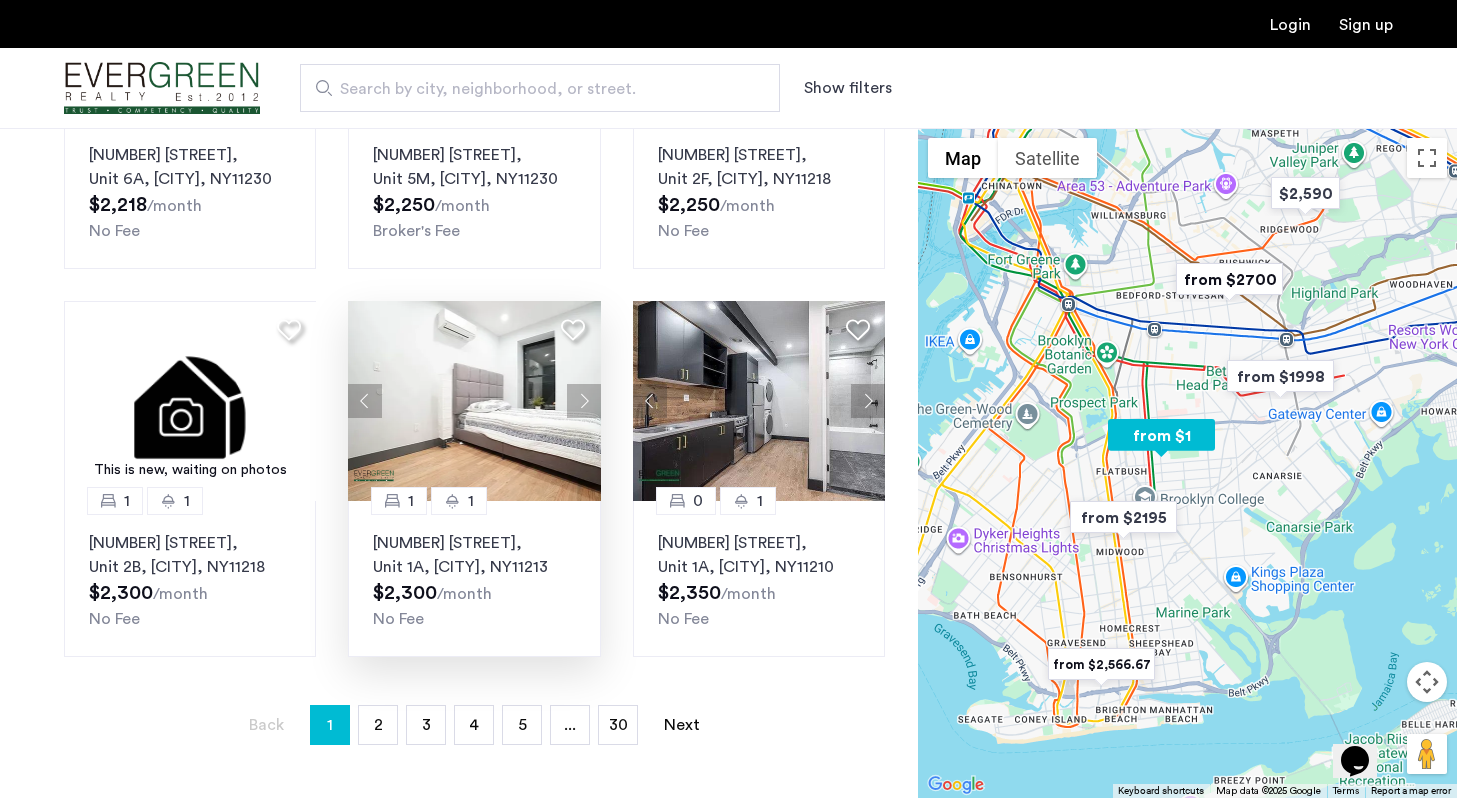 click 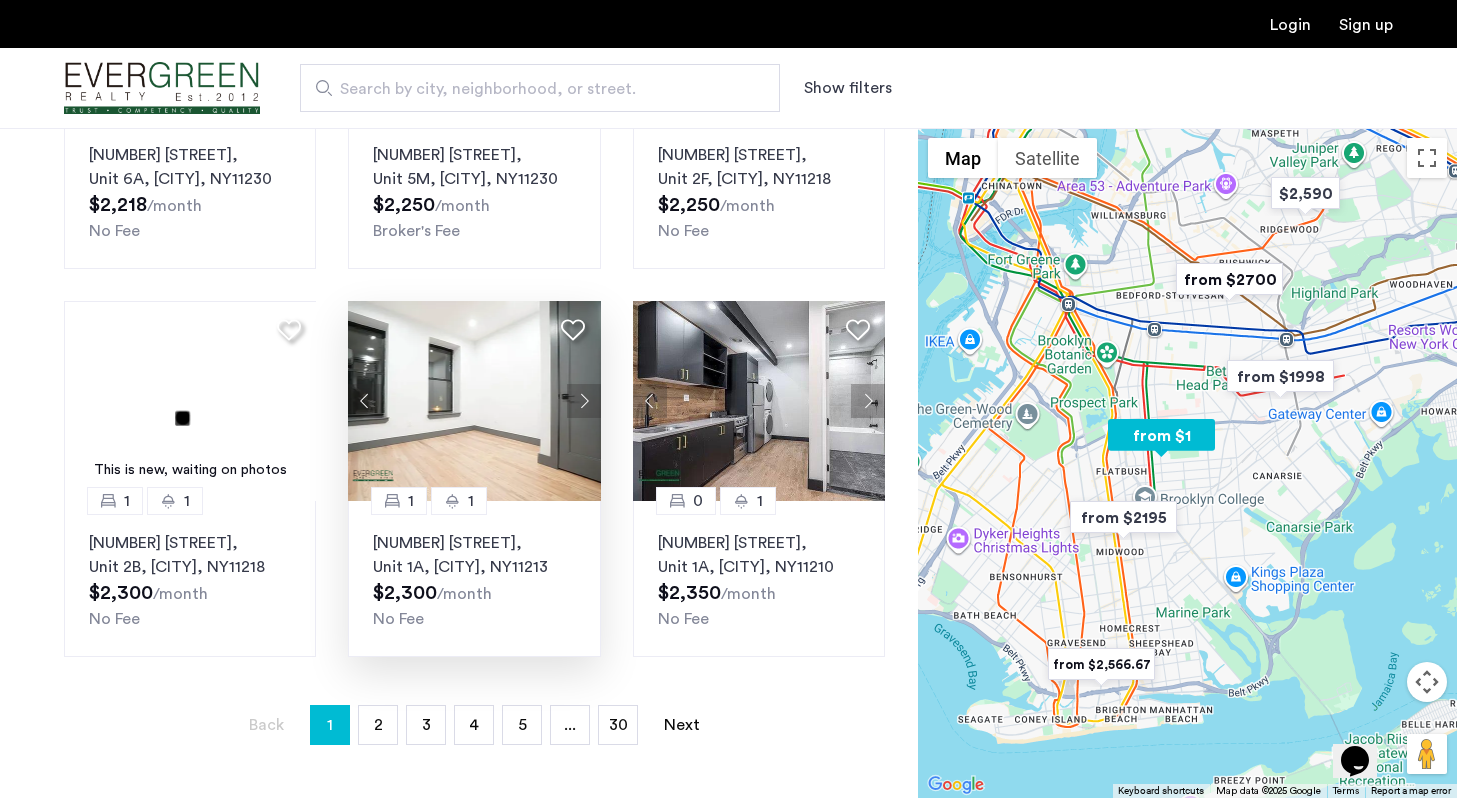 click 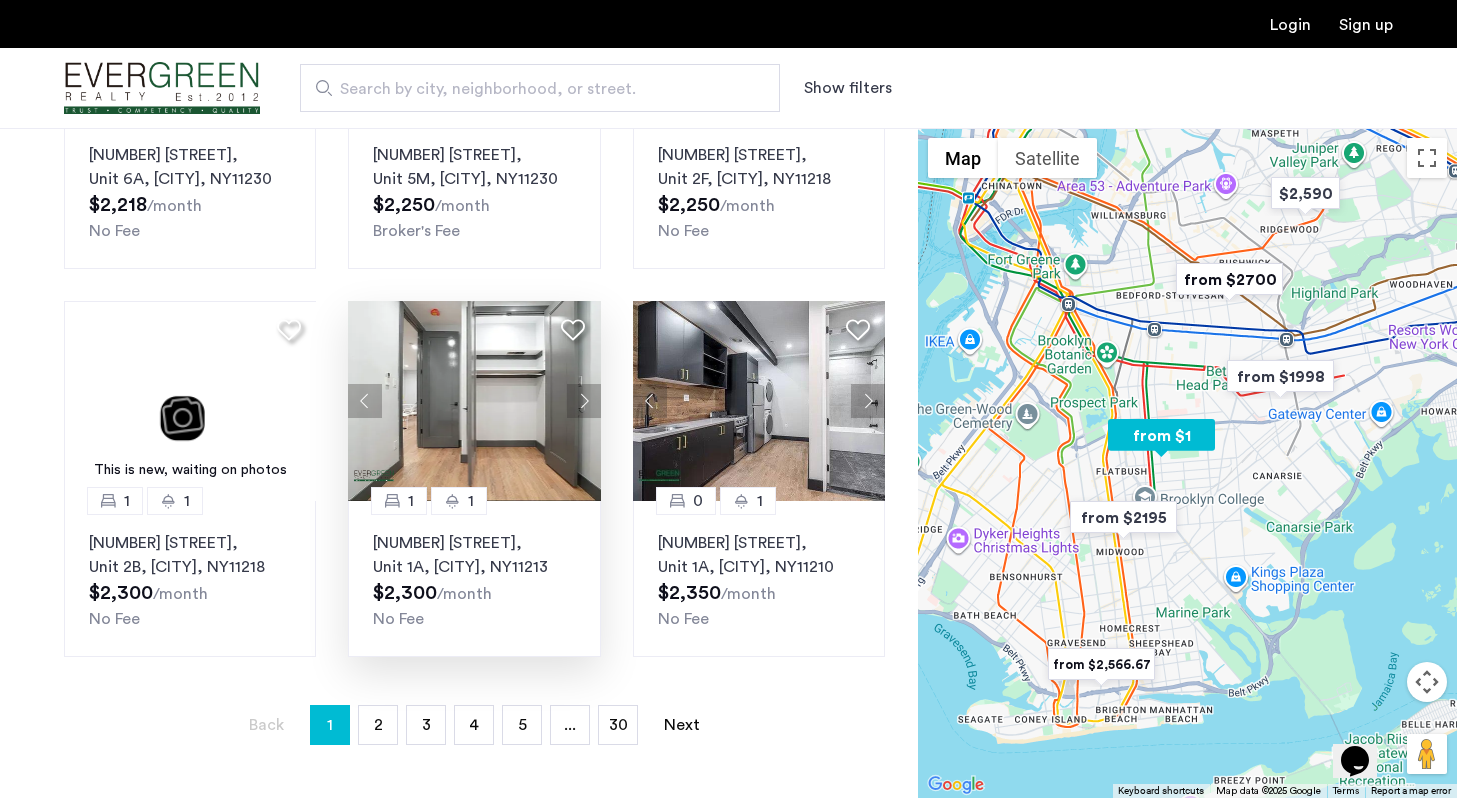 click 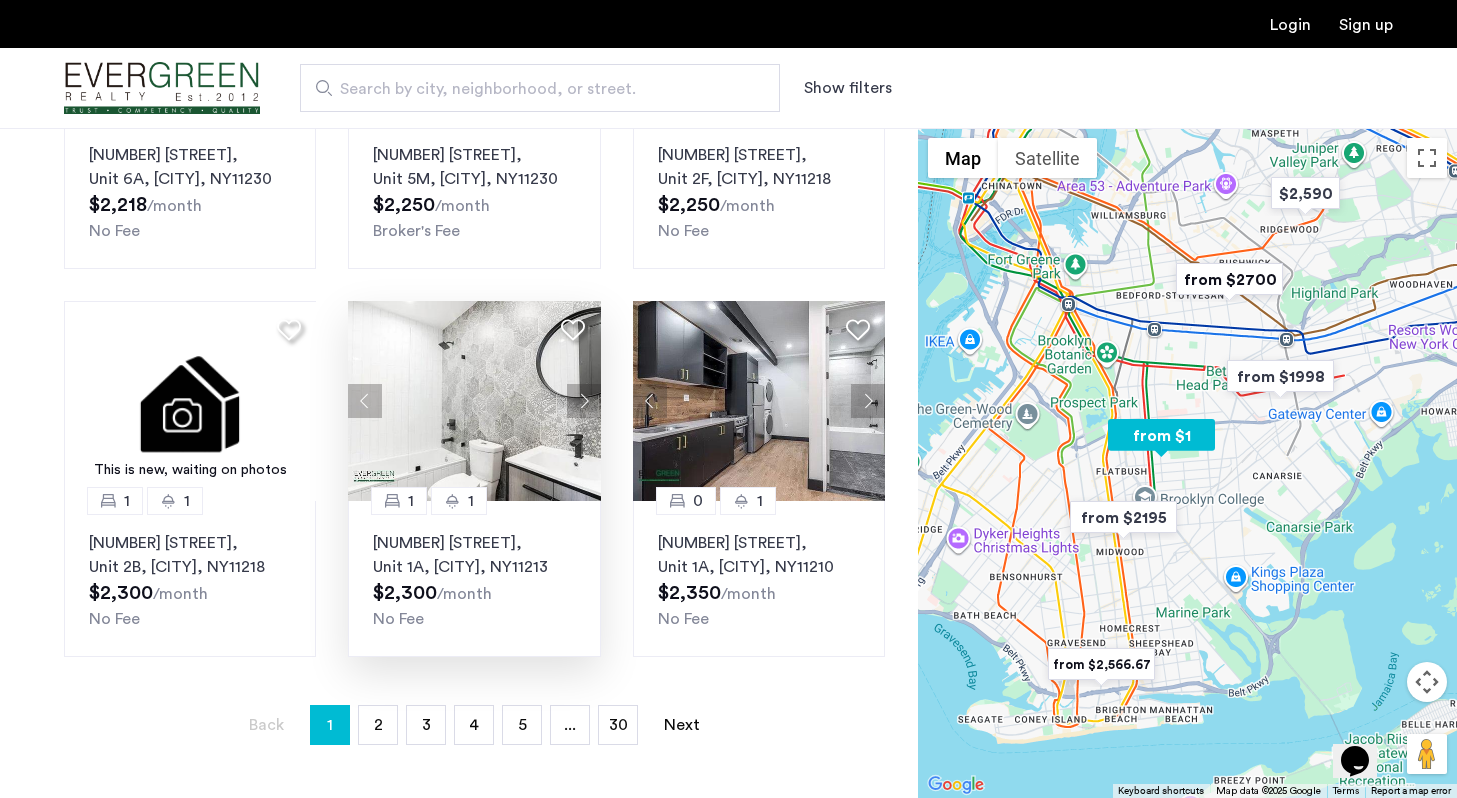 click 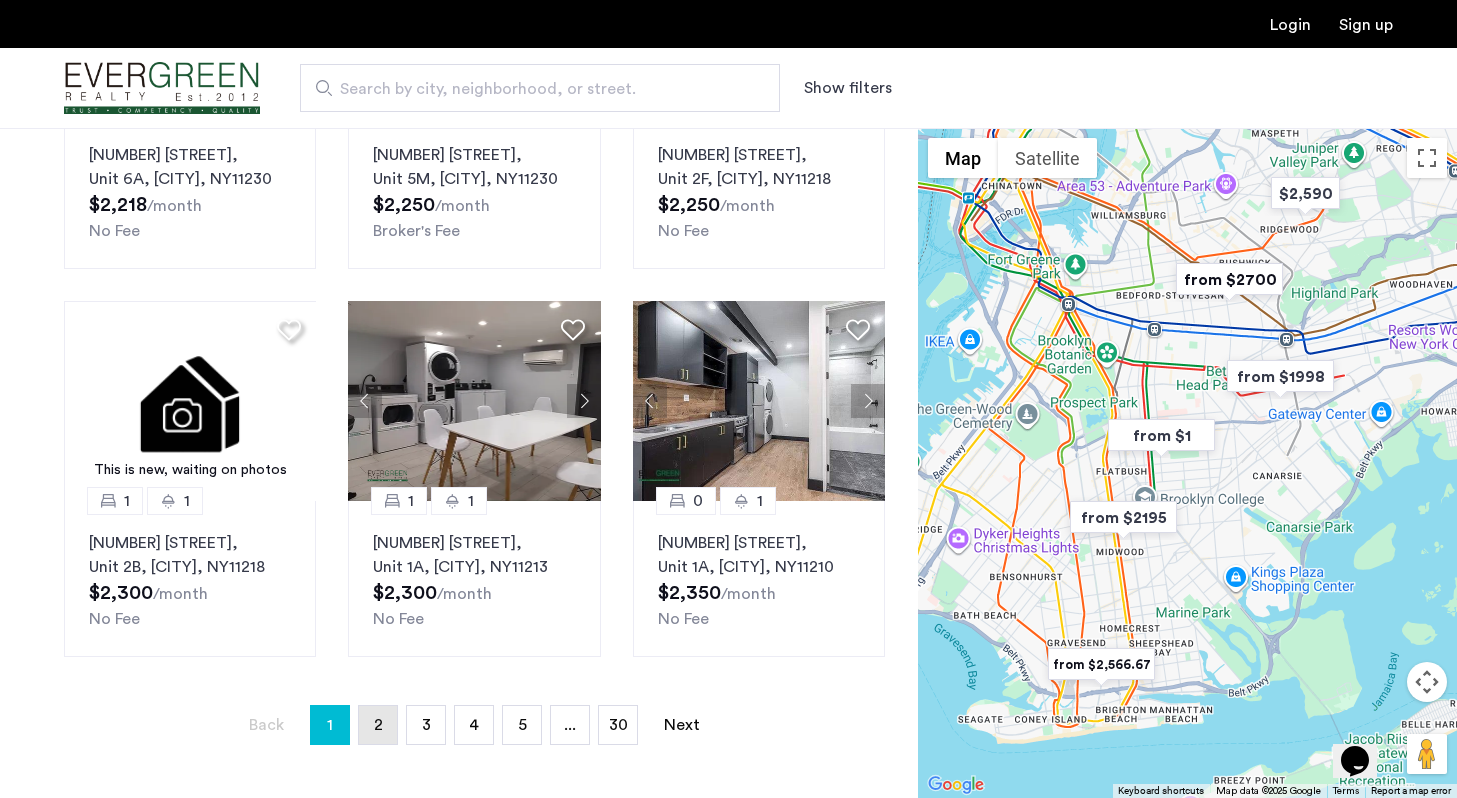click on "page  2" at bounding box center [378, 725] 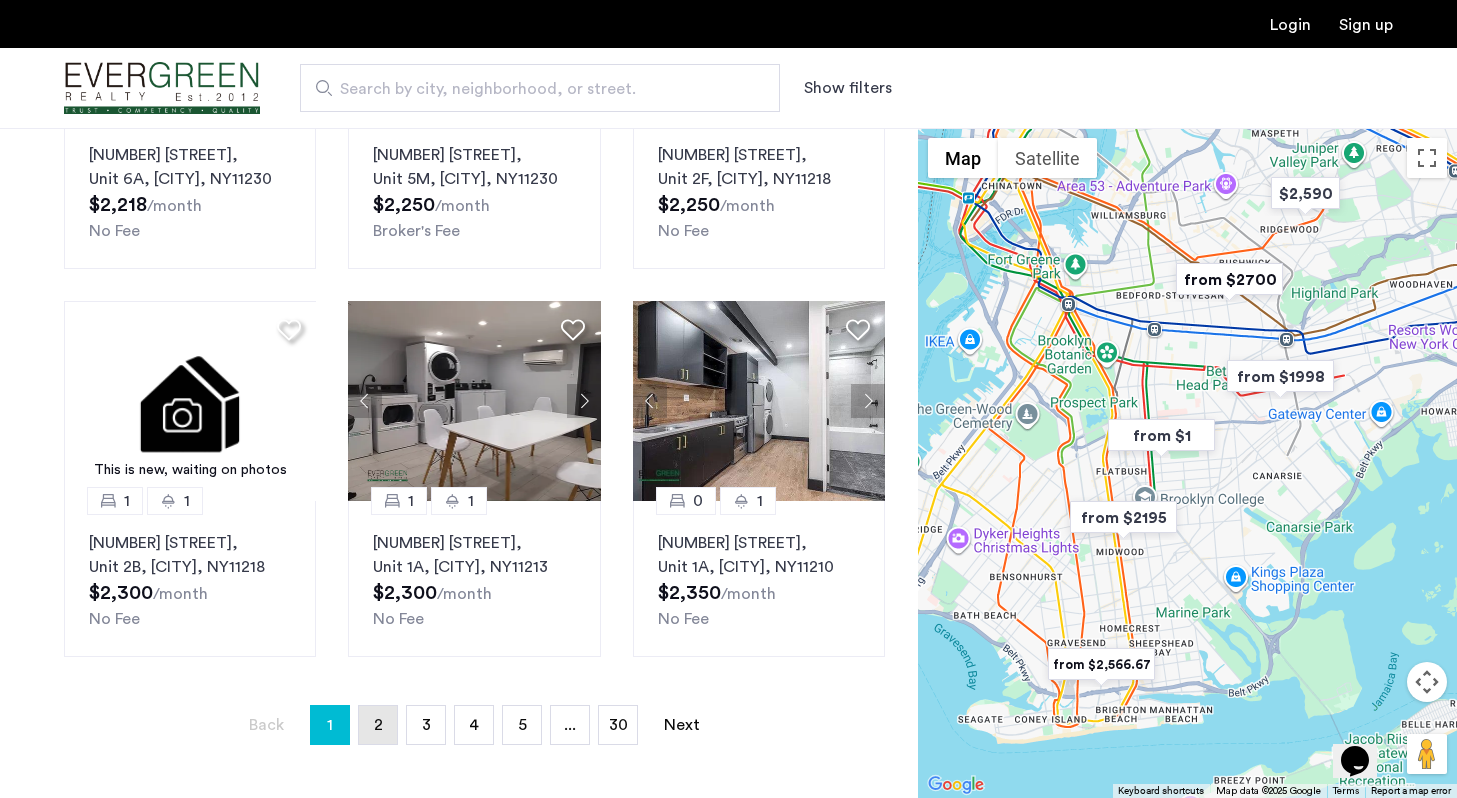 scroll, scrollTop: 0, scrollLeft: 0, axis: both 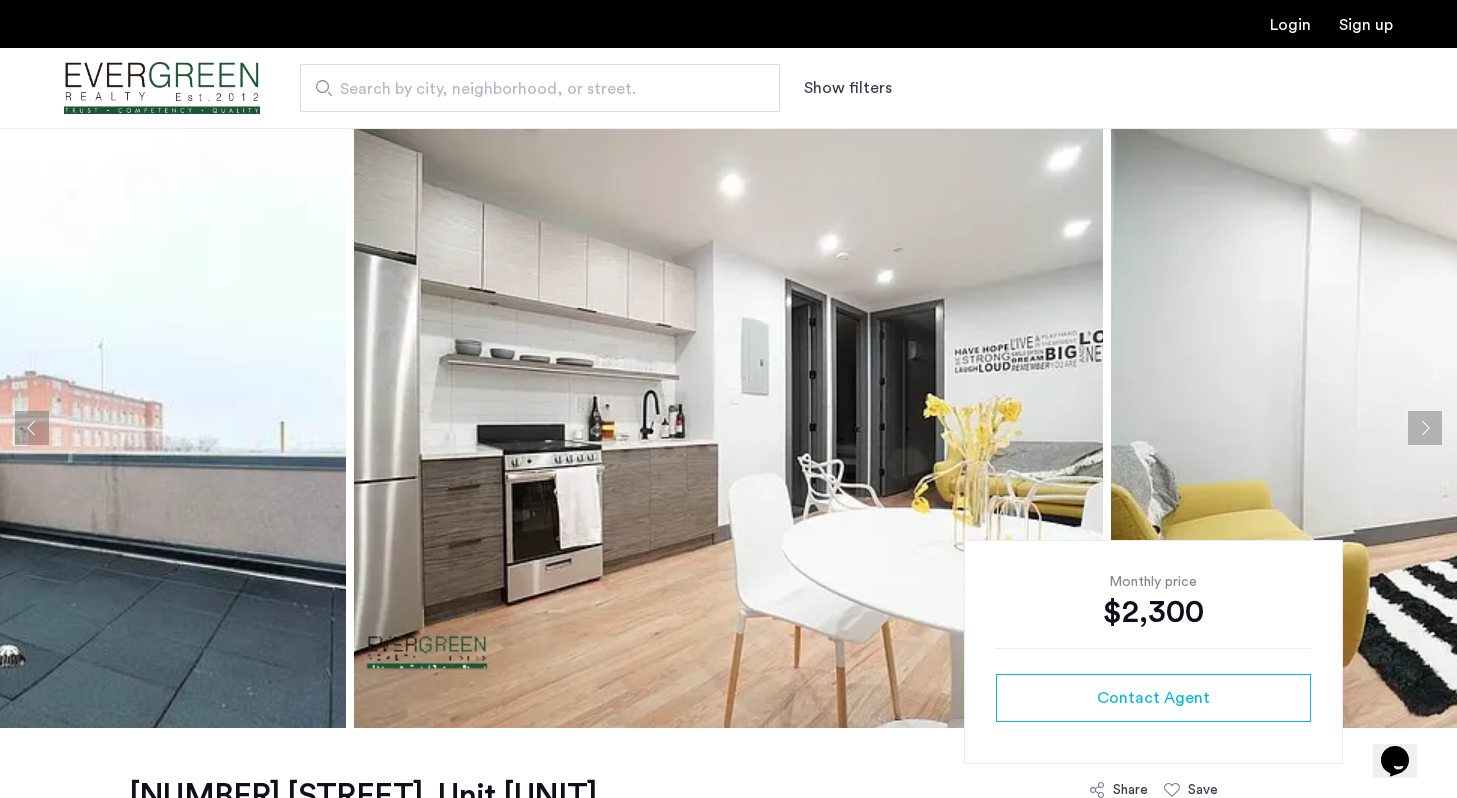 click 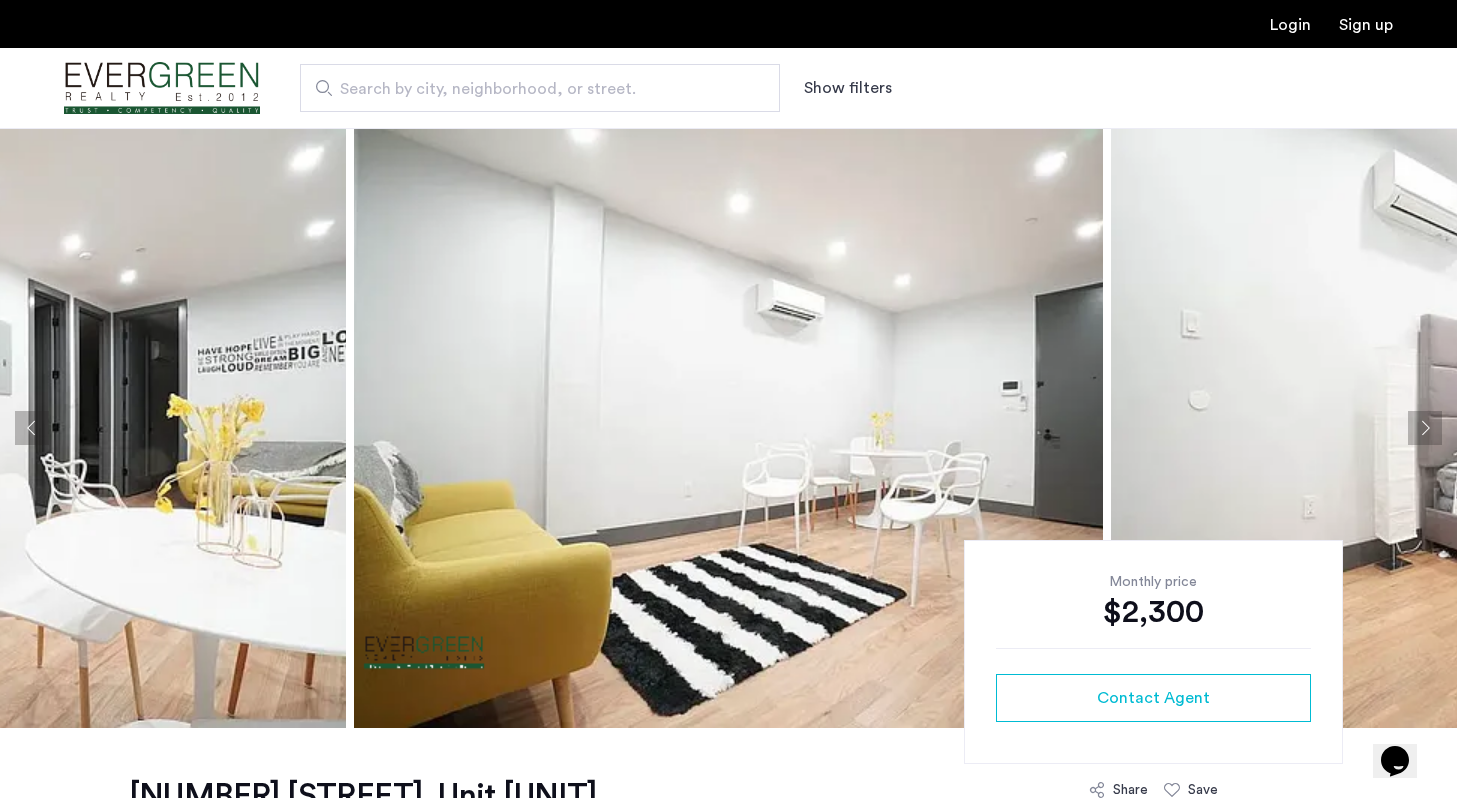 click 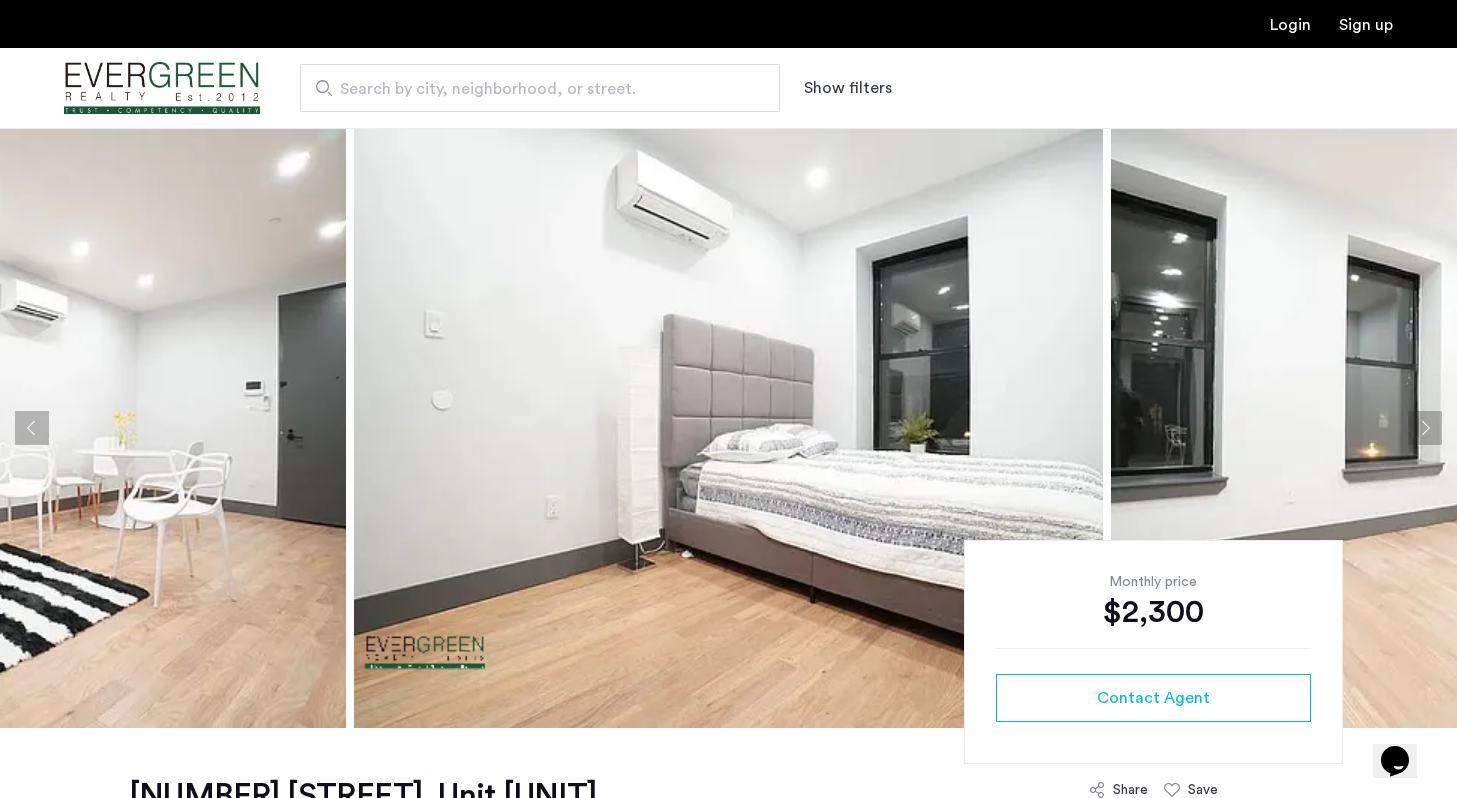 click 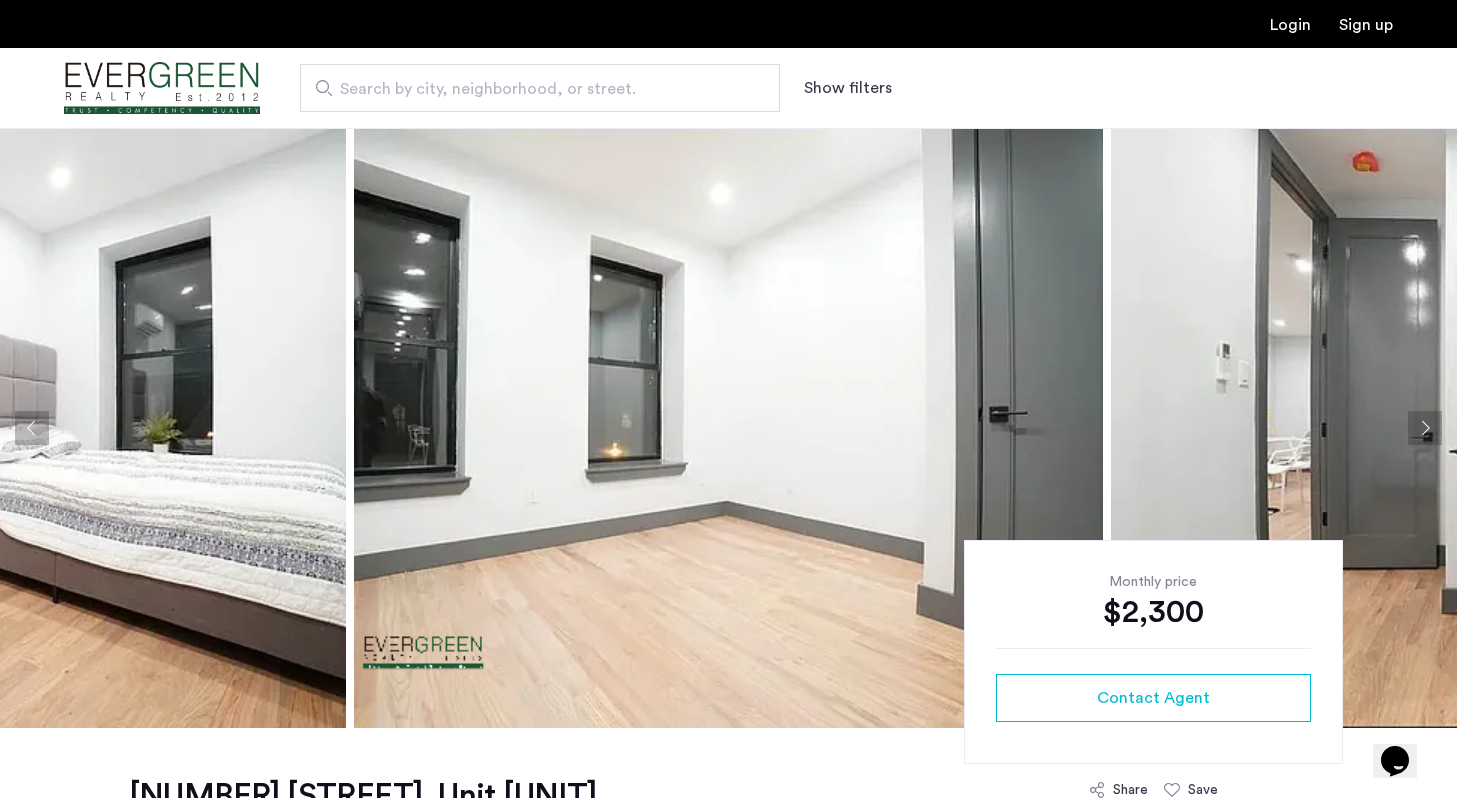 click 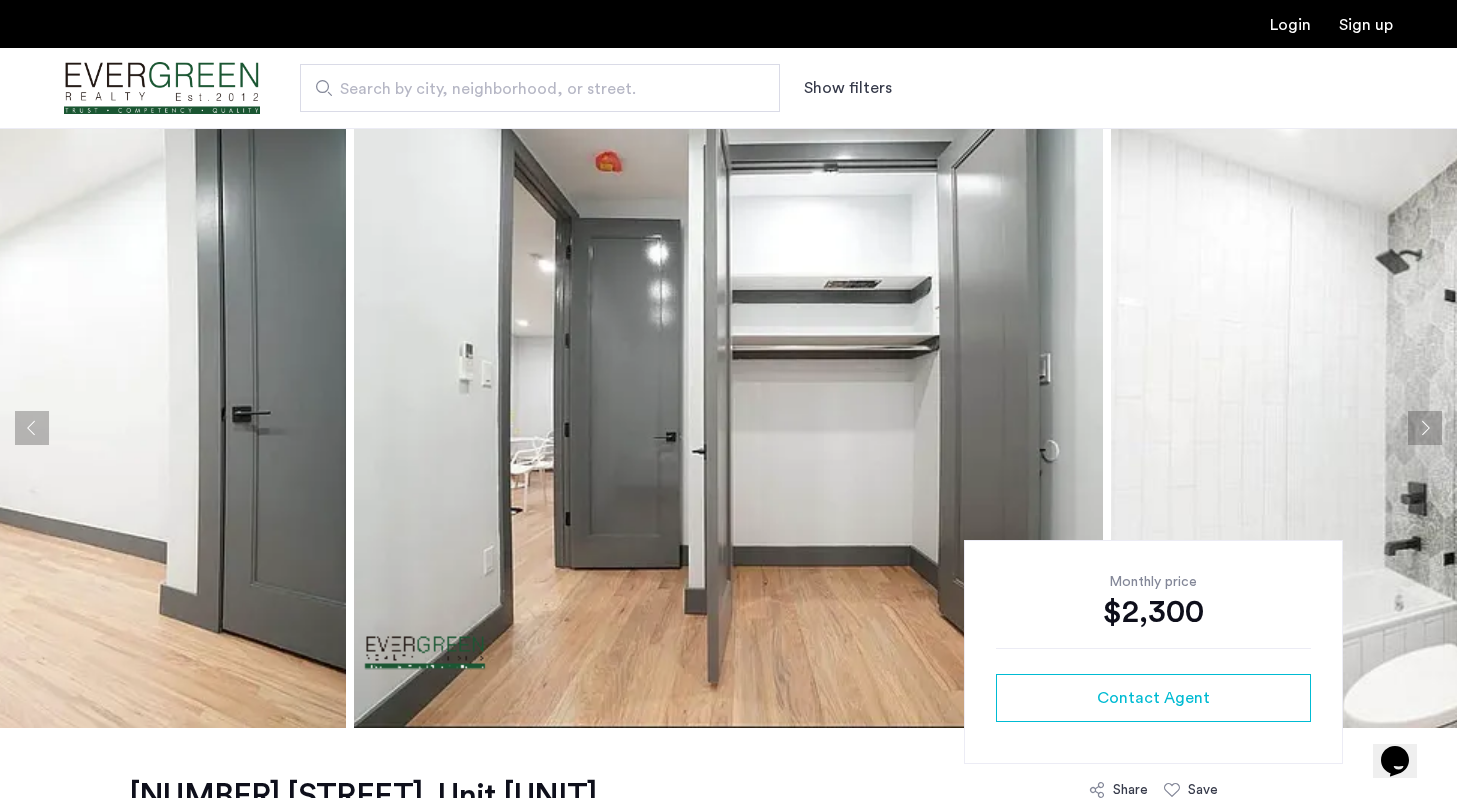 click 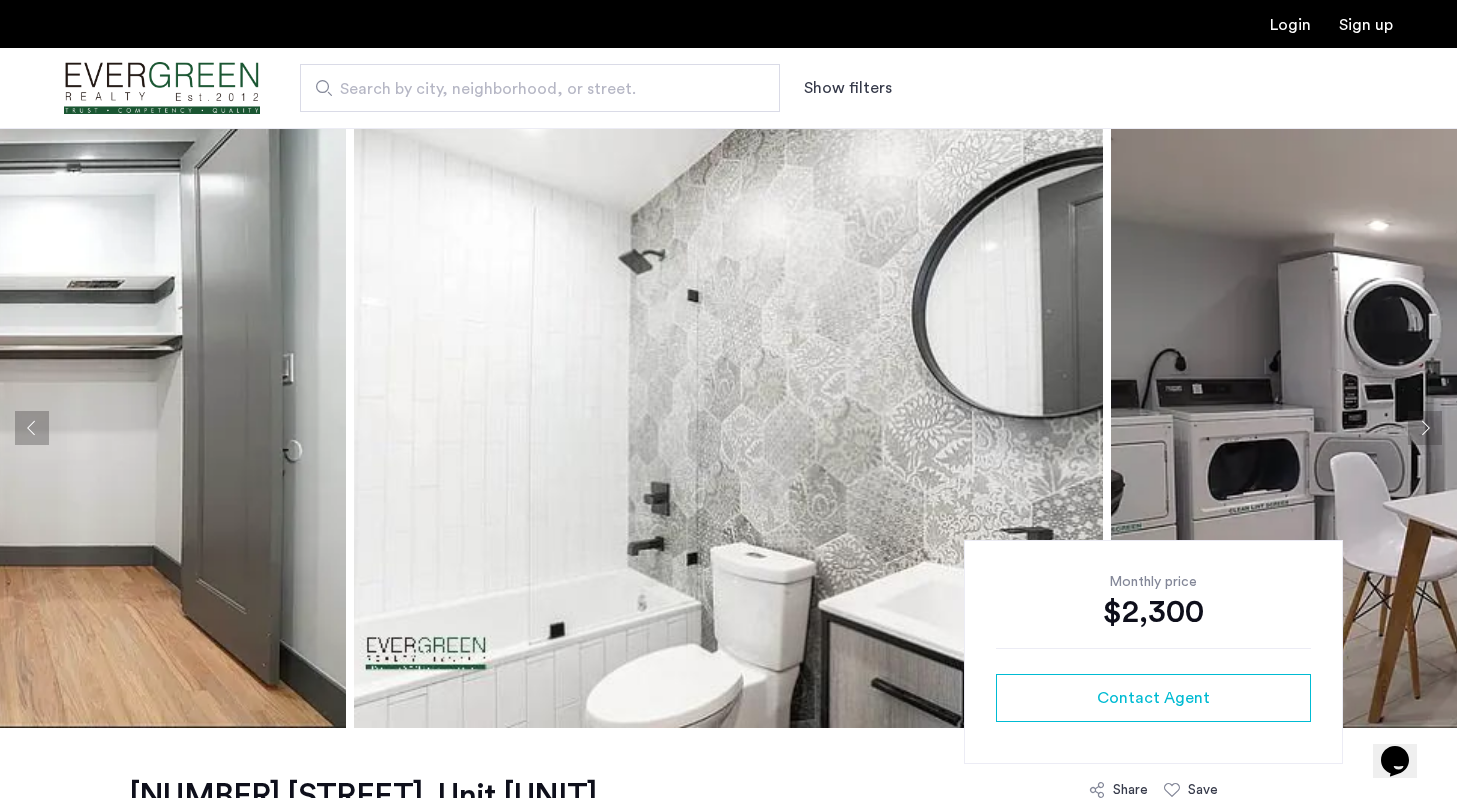 click 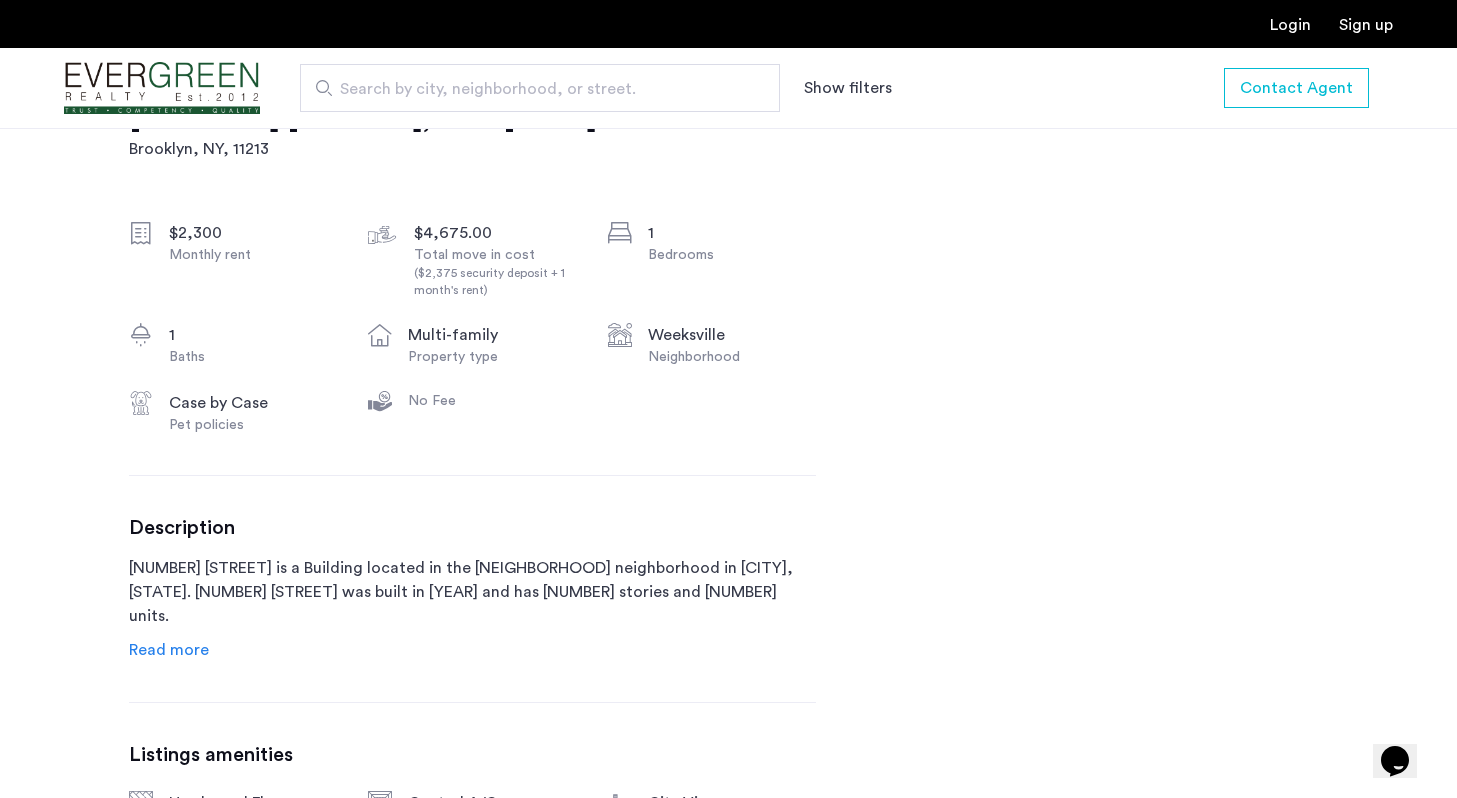 scroll, scrollTop: 681, scrollLeft: 0, axis: vertical 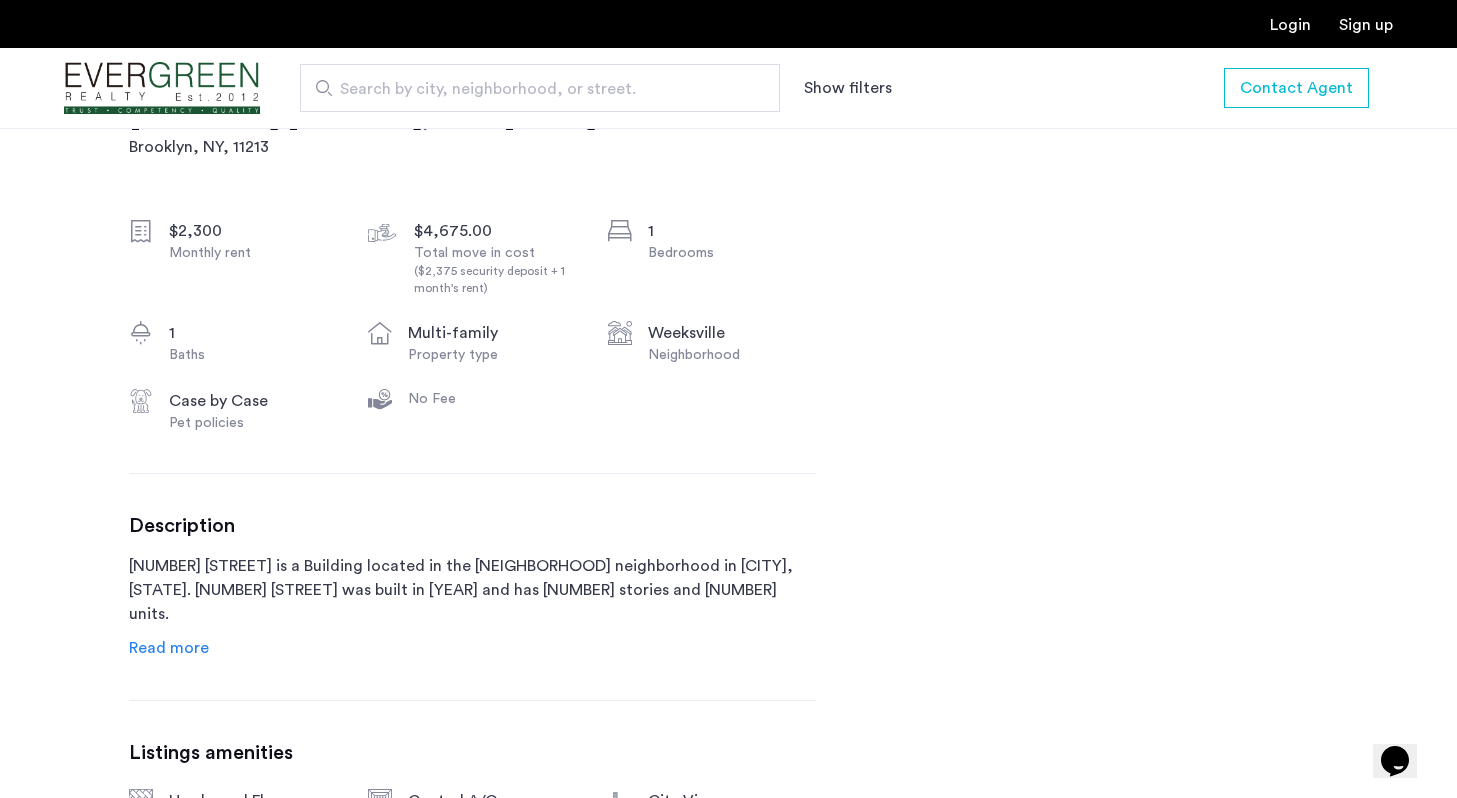 click on "($2,375 security deposit + 1 month's rent)" 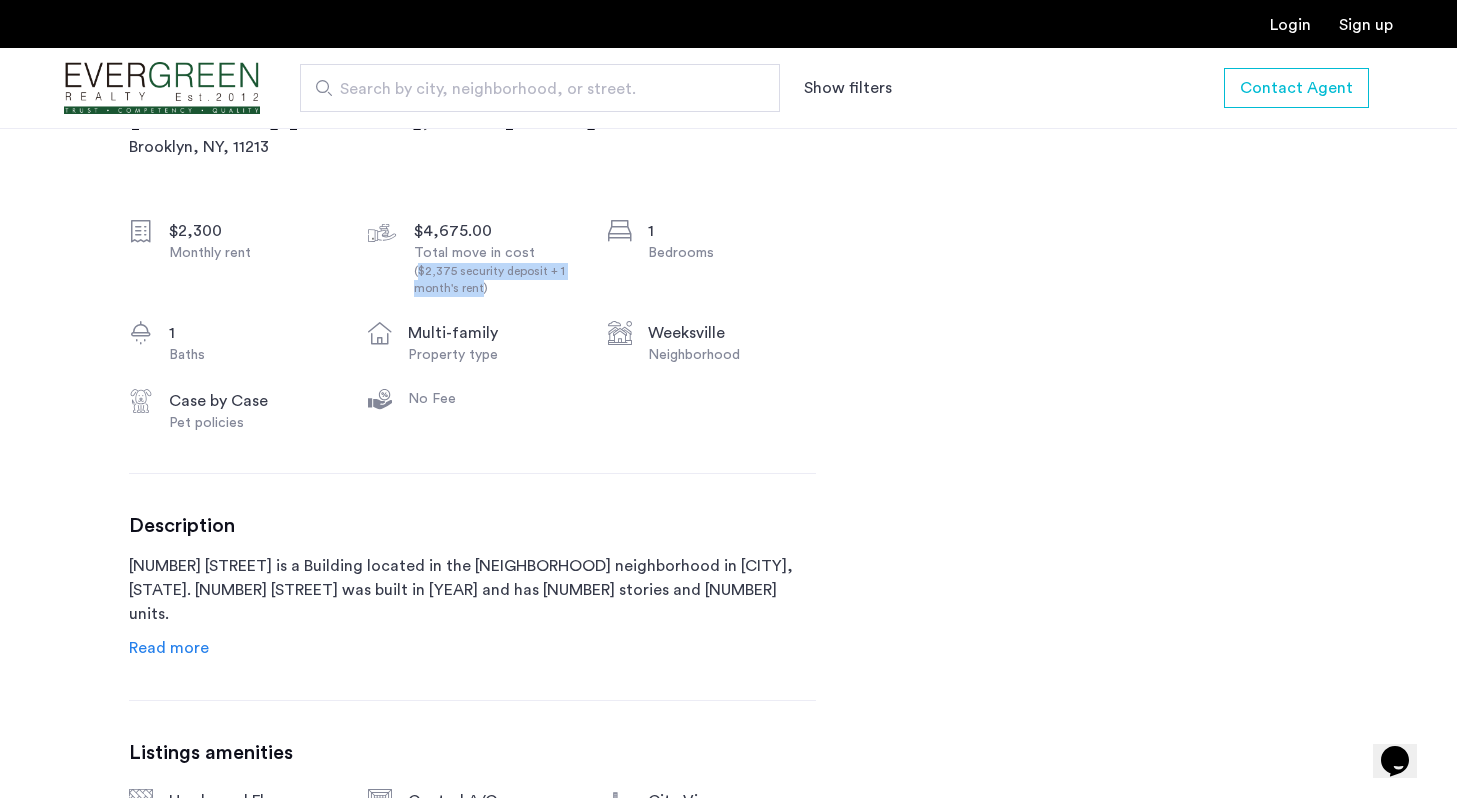 drag, startPoint x: 461, startPoint y: 289, endPoint x: 420, endPoint y: 278, distance: 42.44997 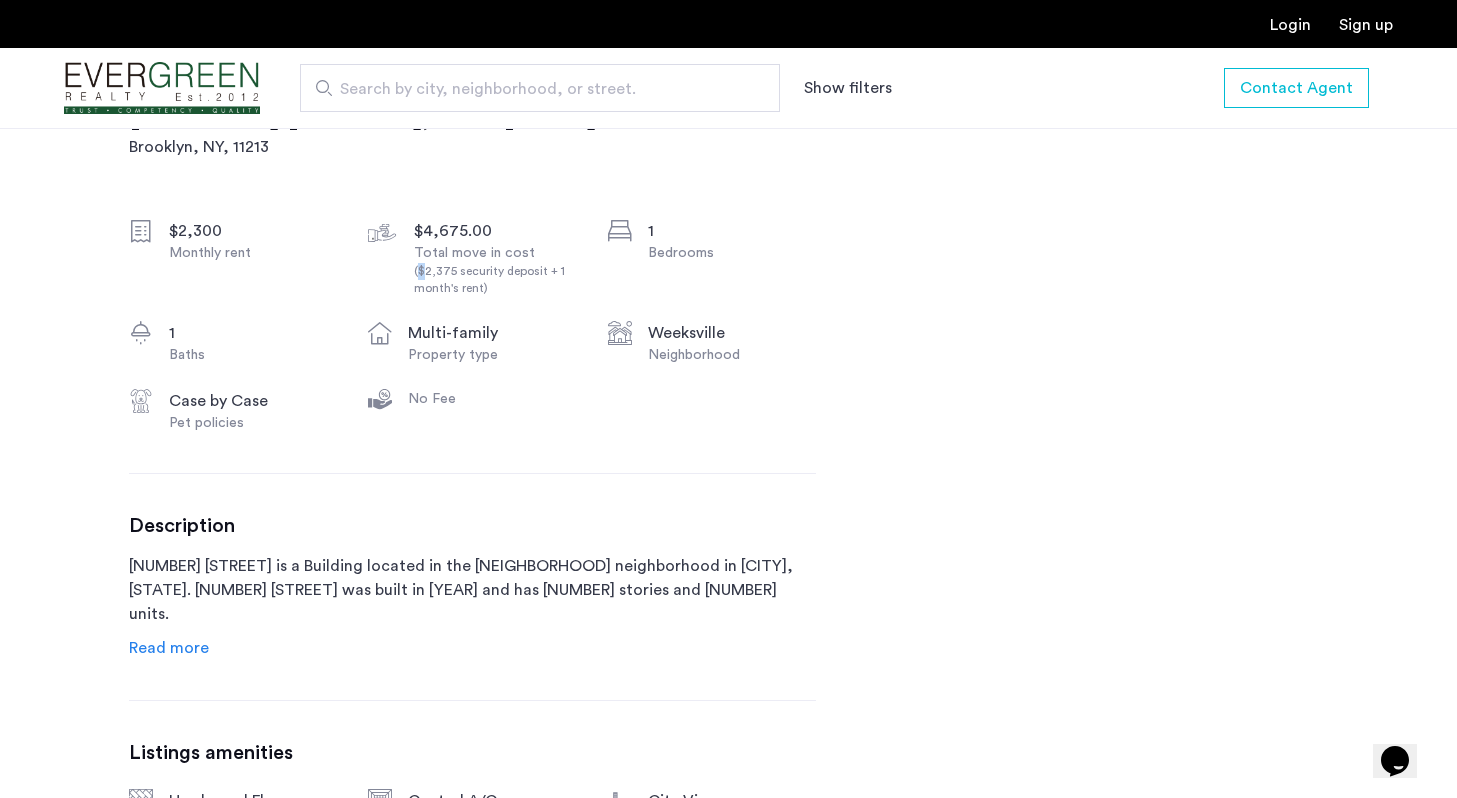 click on "($2,375 security deposit + 1 month's rent)" 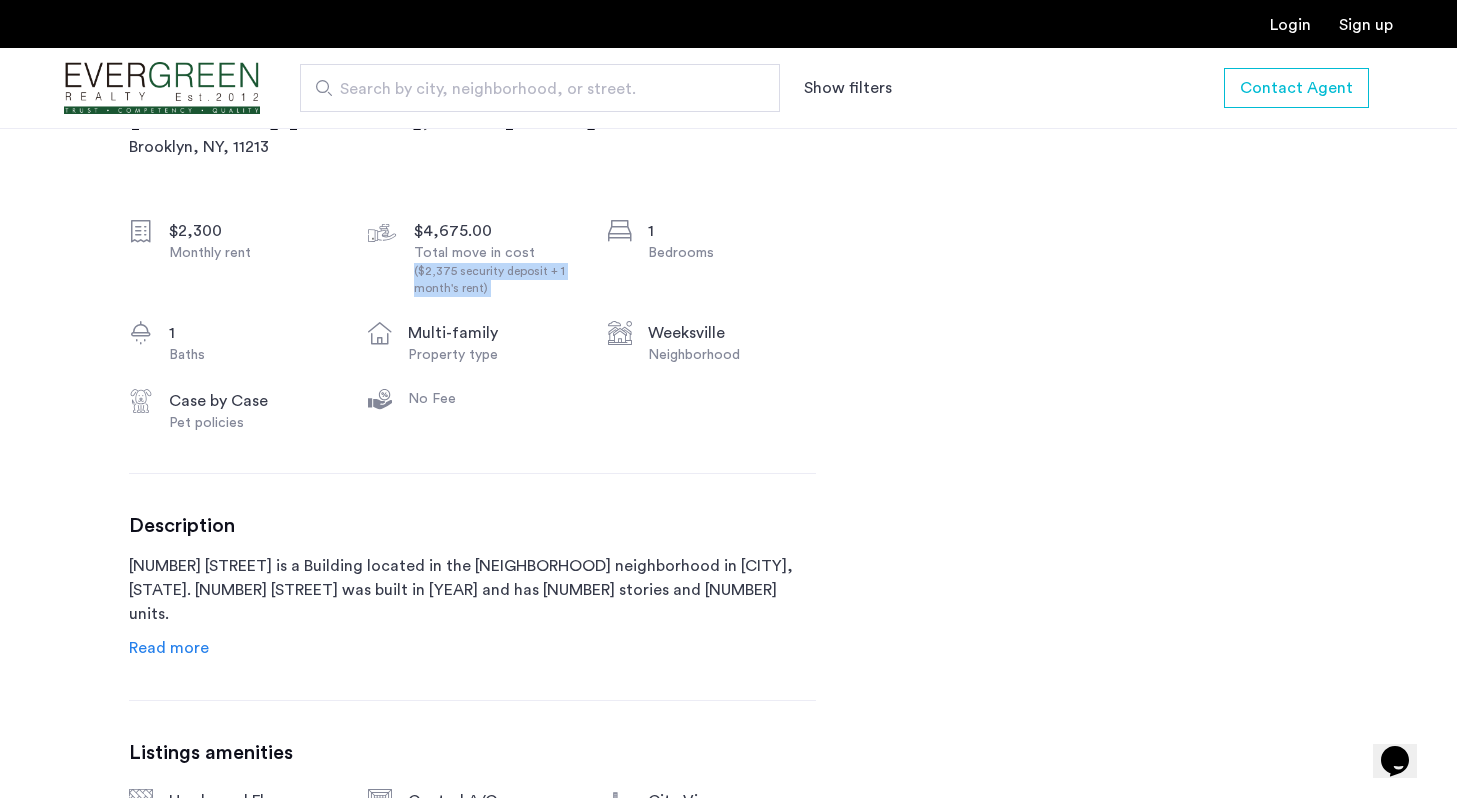 click on "($2,375 security deposit + 1 month's rent)" 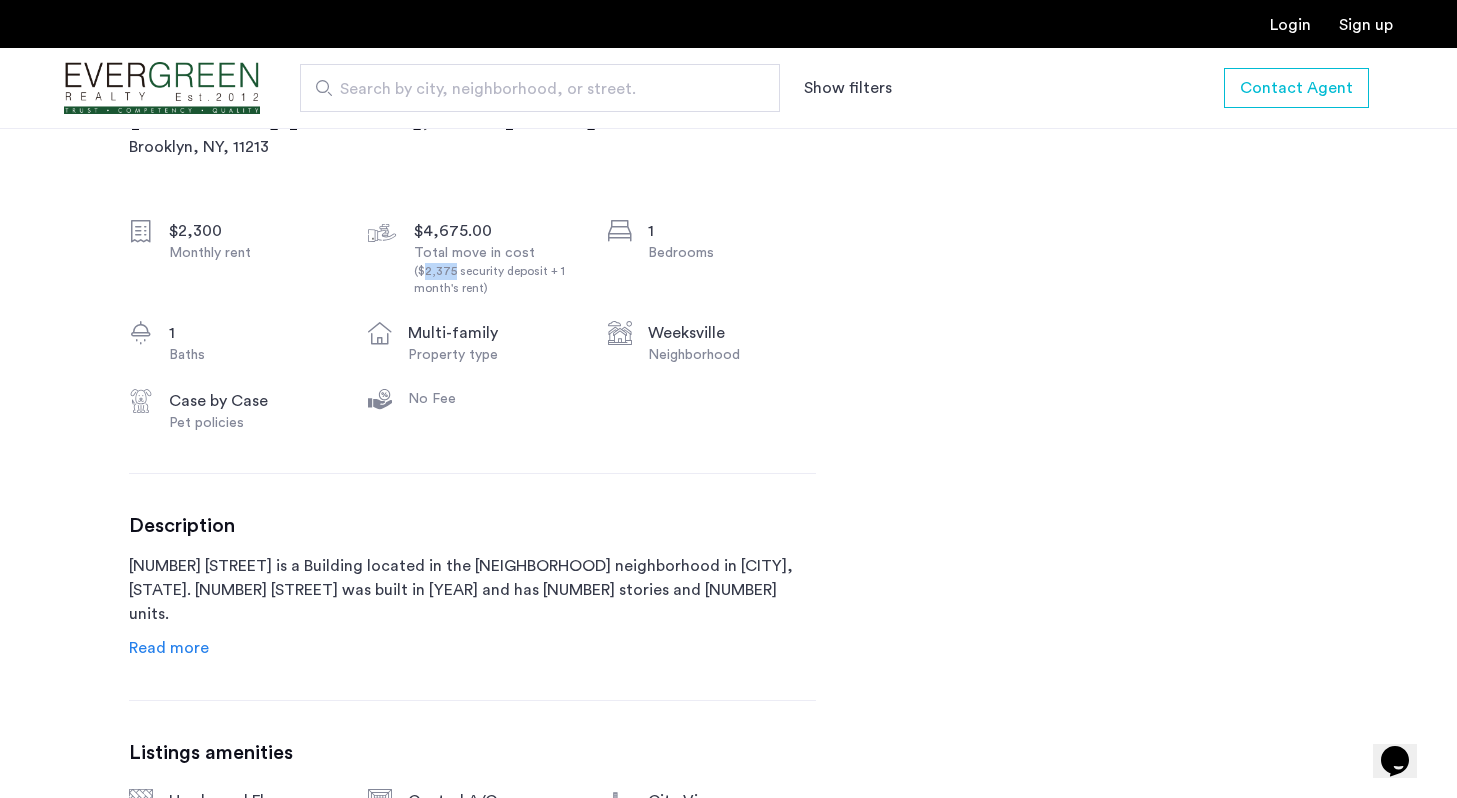 click on "($2,375 security deposit + 1 month's rent)" 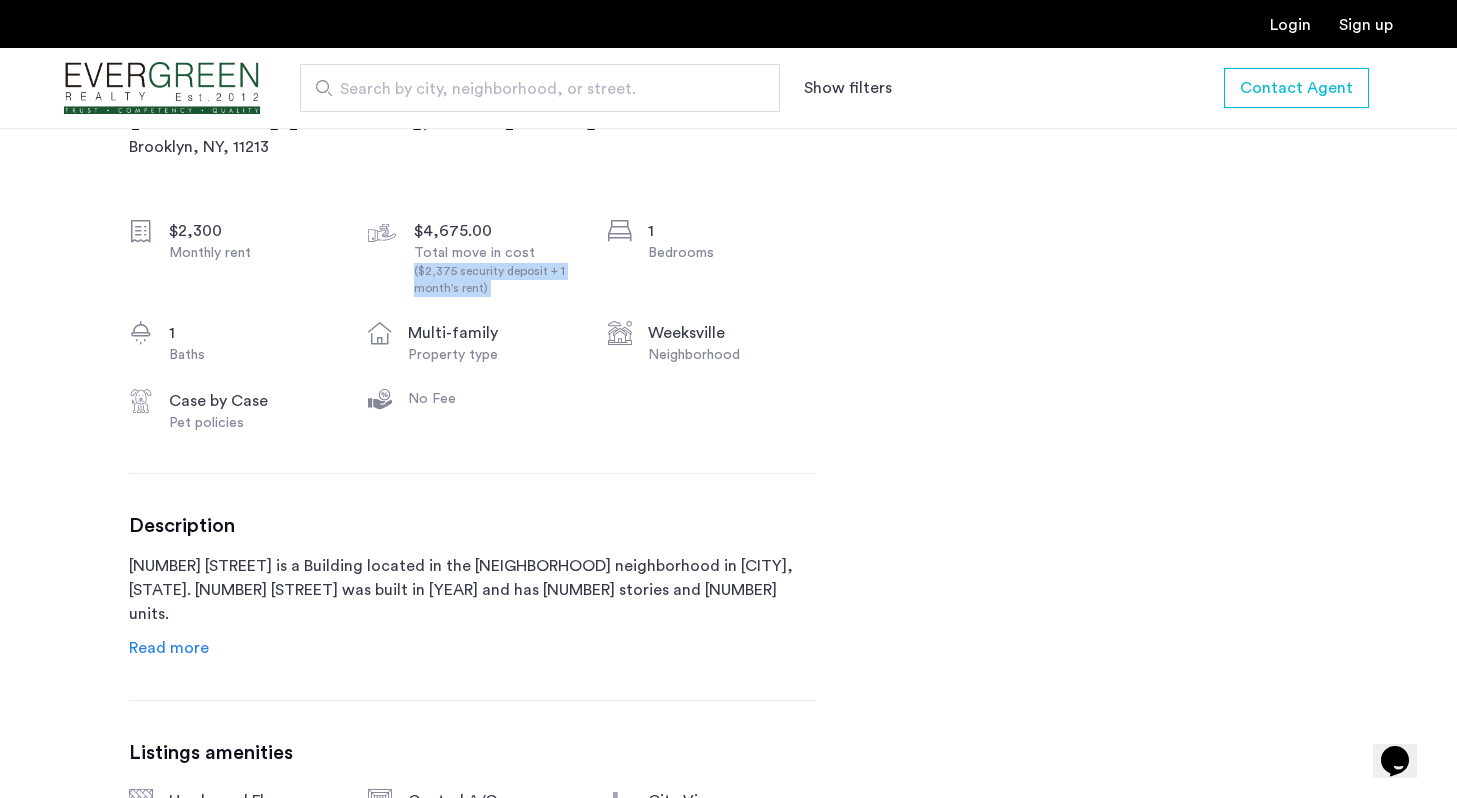 click on "($2,375 security deposit + 1 month's rent)" 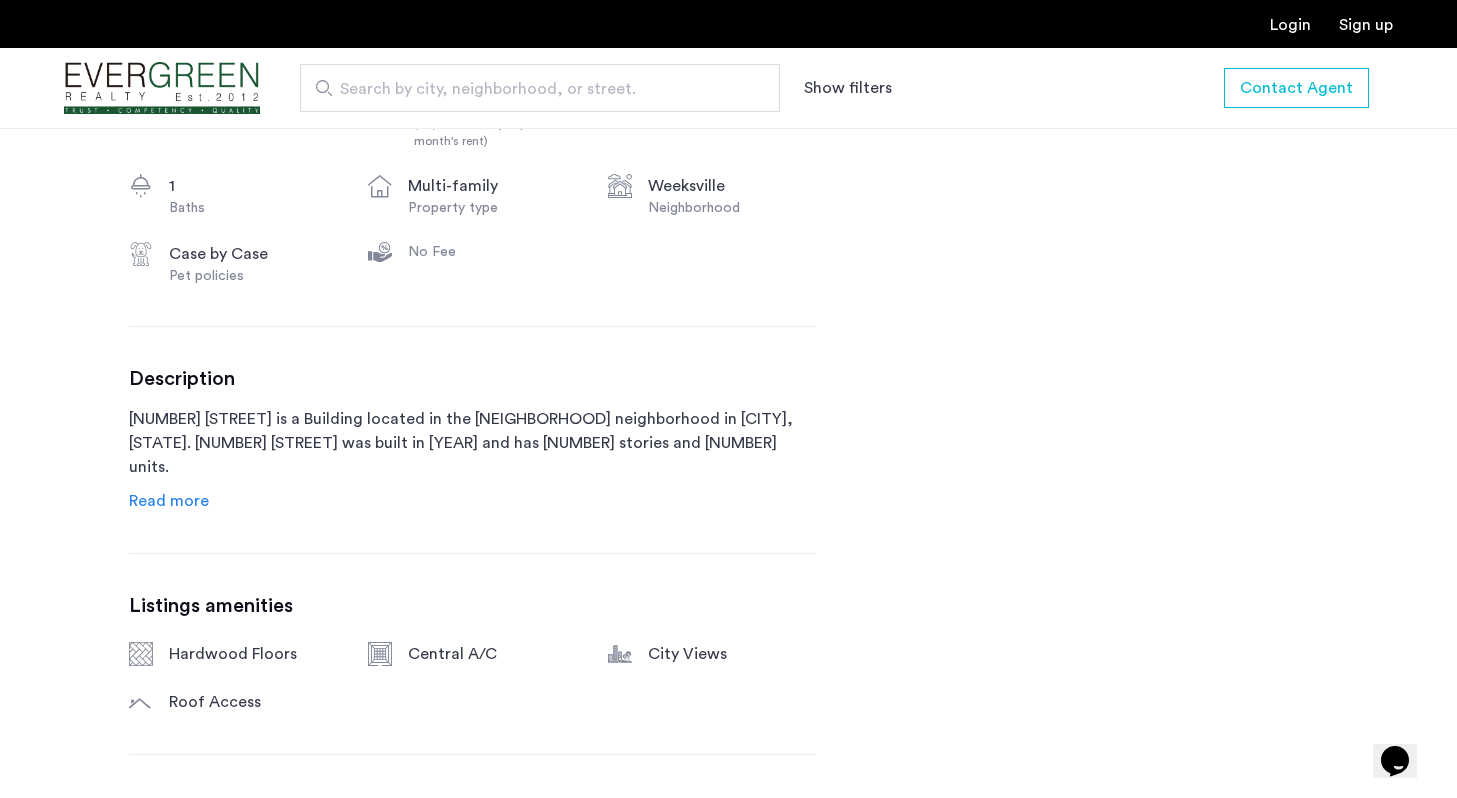 scroll, scrollTop: 826, scrollLeft: 0, axis: vertical 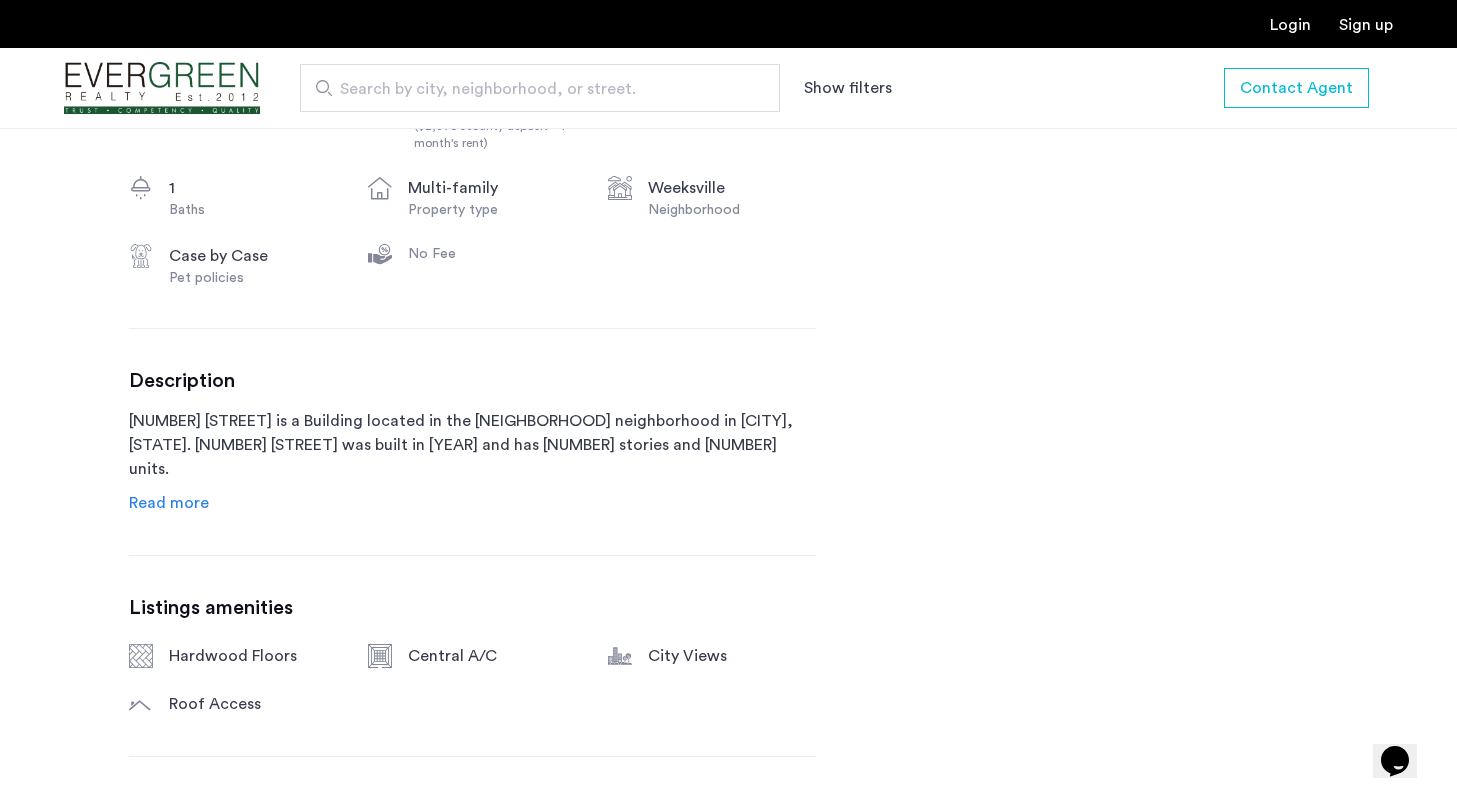 click on "207 Rochester Avenue is a Building located in the Weeksville neighborhood in Brooklyn, NY. 207 Rochester Avenue was built in 1919 and has 3 stories and 5 units.   Spacious apt available in brand new building!!
There are multiple units in the building. That for a brand new building with a gym, laundry and lounge! Near many shops, groceries and everyday essentials.
Features:
-Central Air
-Virtual Doorman
-Gym
-Laundry in Building
-Lounge
-Spacious" 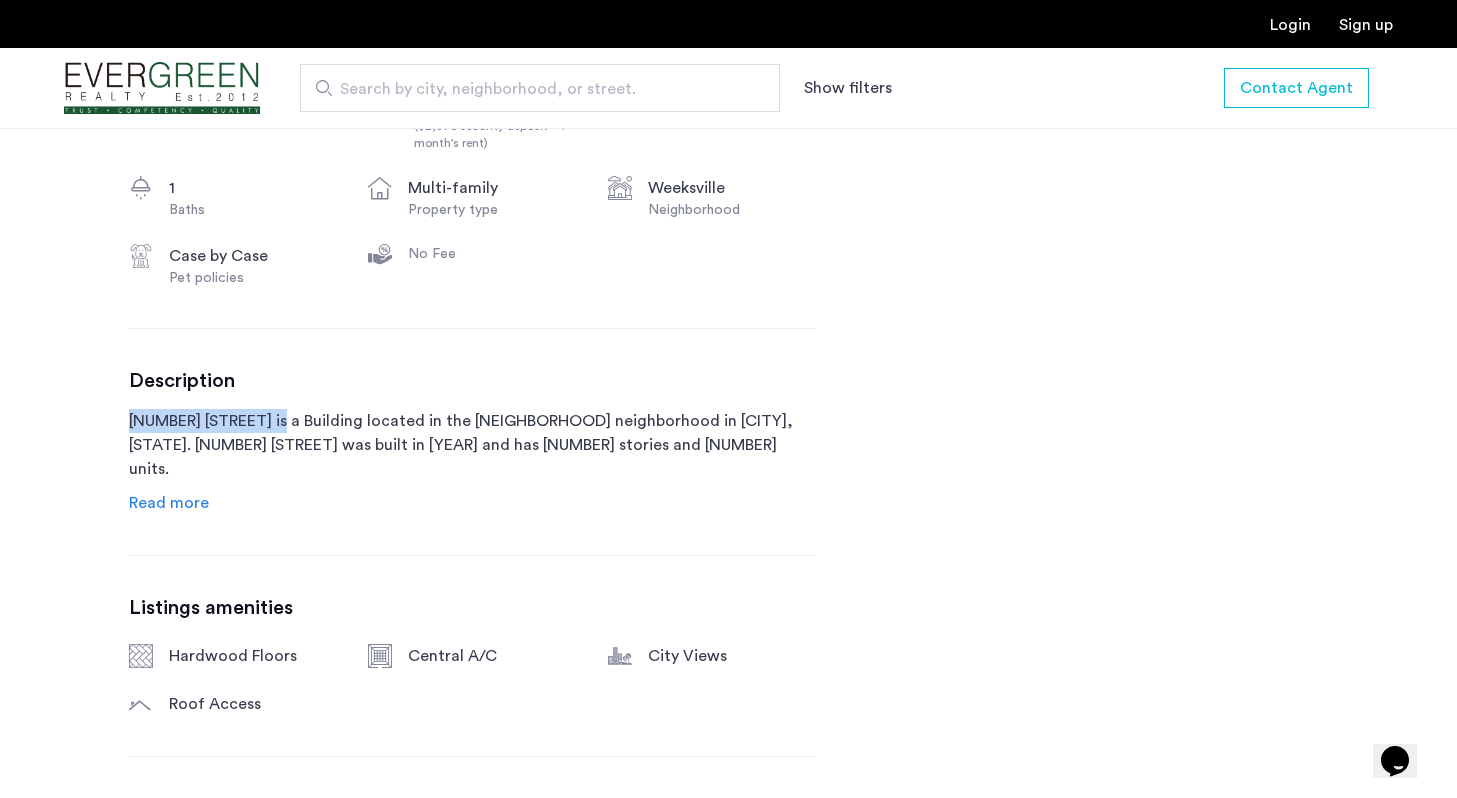 drag, startPoint x: 131, startPoint y: 418, endPoint x: 258, endPoint y: 424, distance: 127.141655 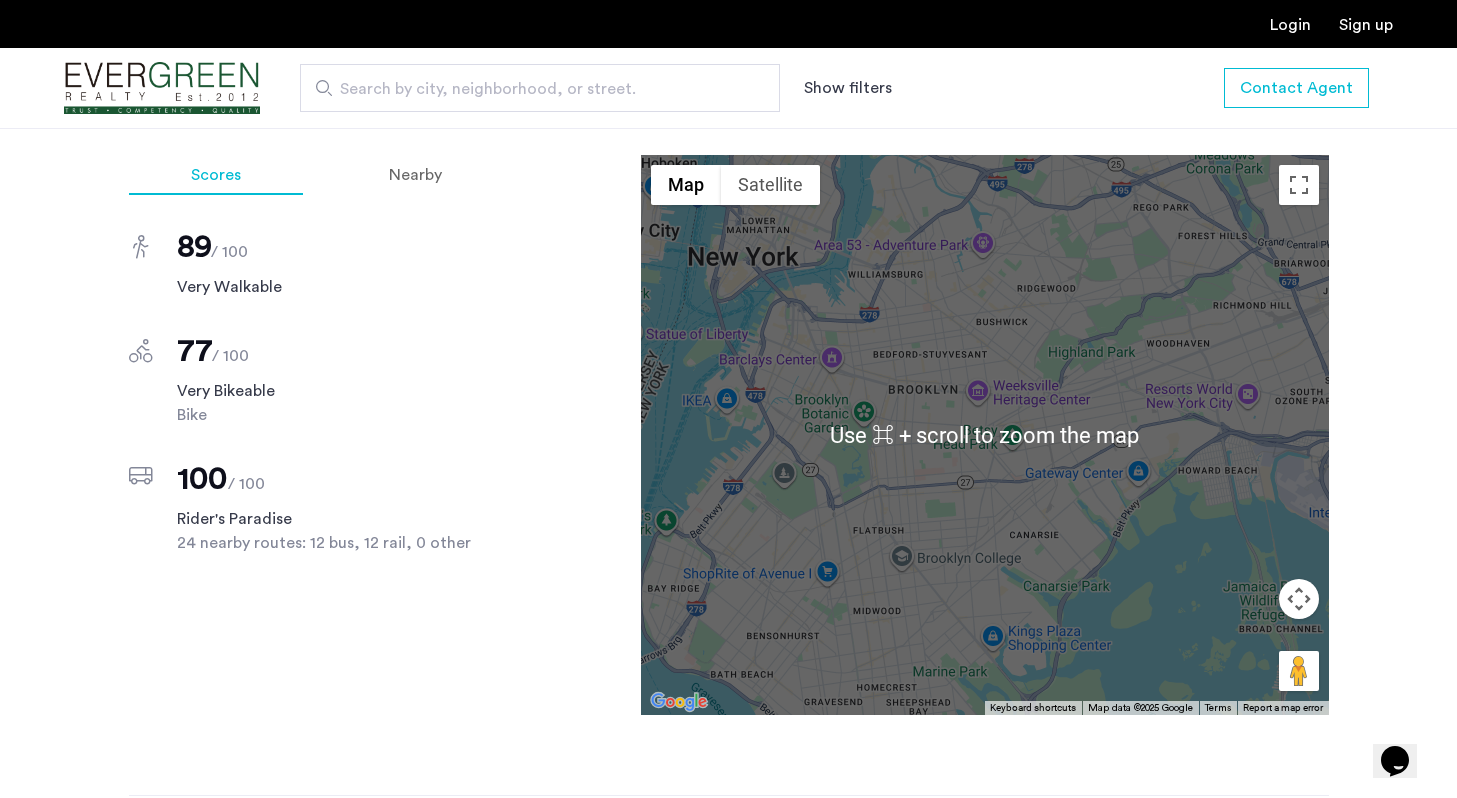 scroll, scrollTop: 1848, scrollLeft: 0, axis: vertical 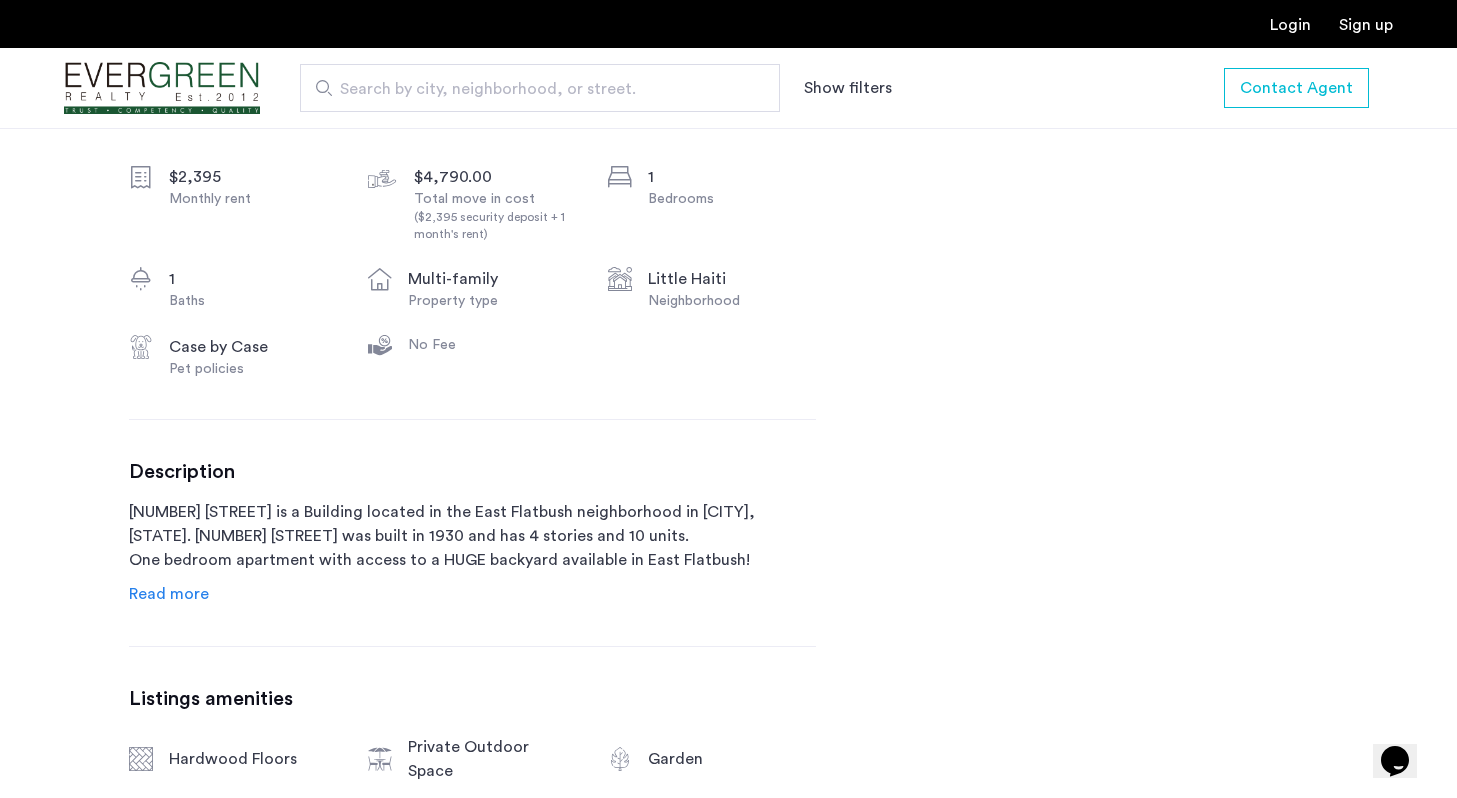 click on "3405 Farragut Road is a Building located in the East Flatbush neighborhood in Brooklyn, NY. 3405 Farragut Road was built in 1930 and has 4 stories and 10 units.
One bedroom apartment with access to a HUGE backyard available in East Flatbush!
This unit features stunning french doors, direct access to a massive shared backyard, split A/C units, hardwood floors, a luxury bathroom, and a spacious living area.
Building amenities include laundry in the basement and an amazing furnished roof deck!
A short walk to the 2 and 5 trains, and all the essentials- Target, Aldi, UPS, Walgreens, Blink Fitness, C Town, and so much more!
Pets allowed. Guarantors welcome.
Schedule your showing today! Virtual tours are also available." 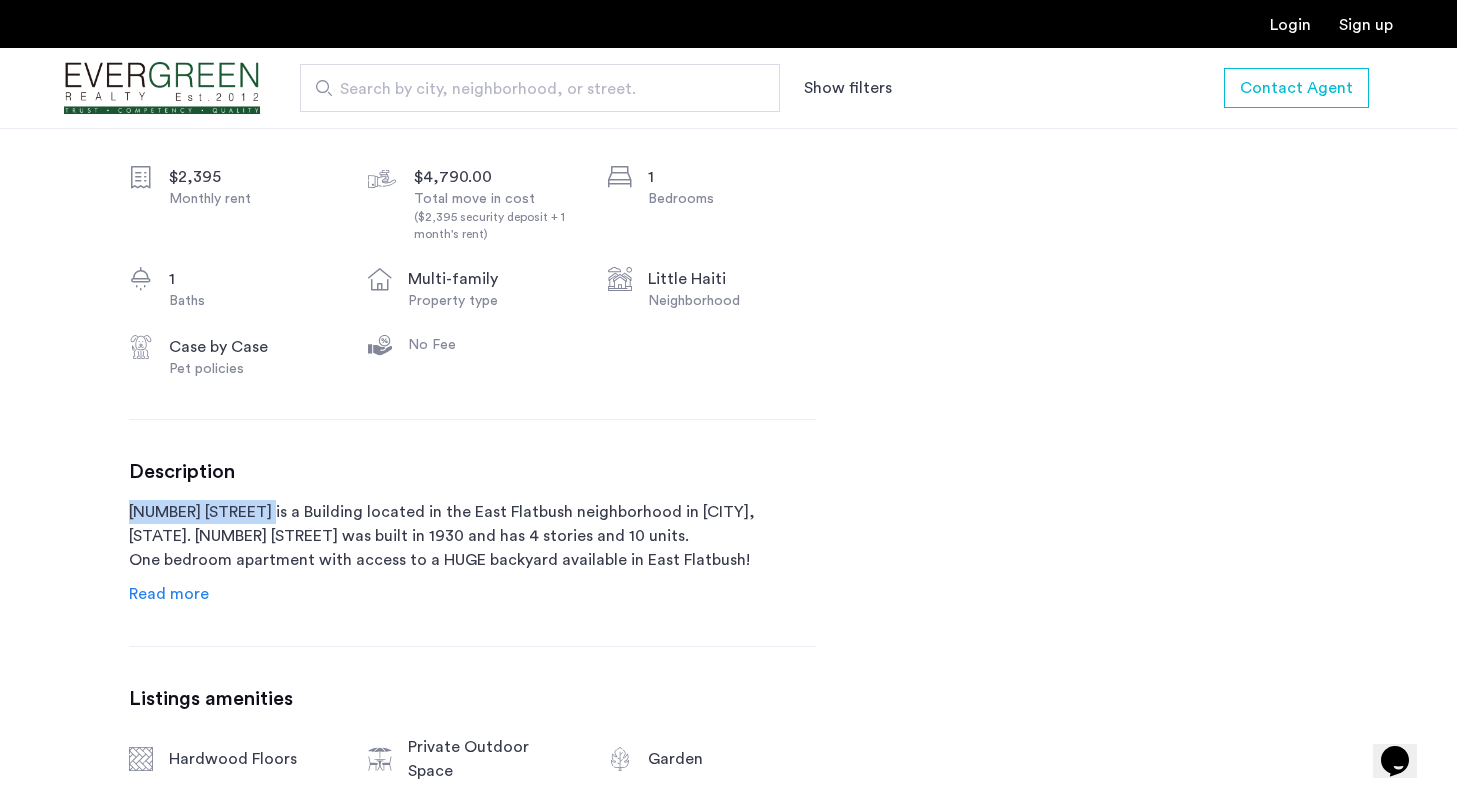 drag, startPoint x: 143, startPoint y: 515, endPoint x: 258, endPoint y: 511, distance: 115.06954 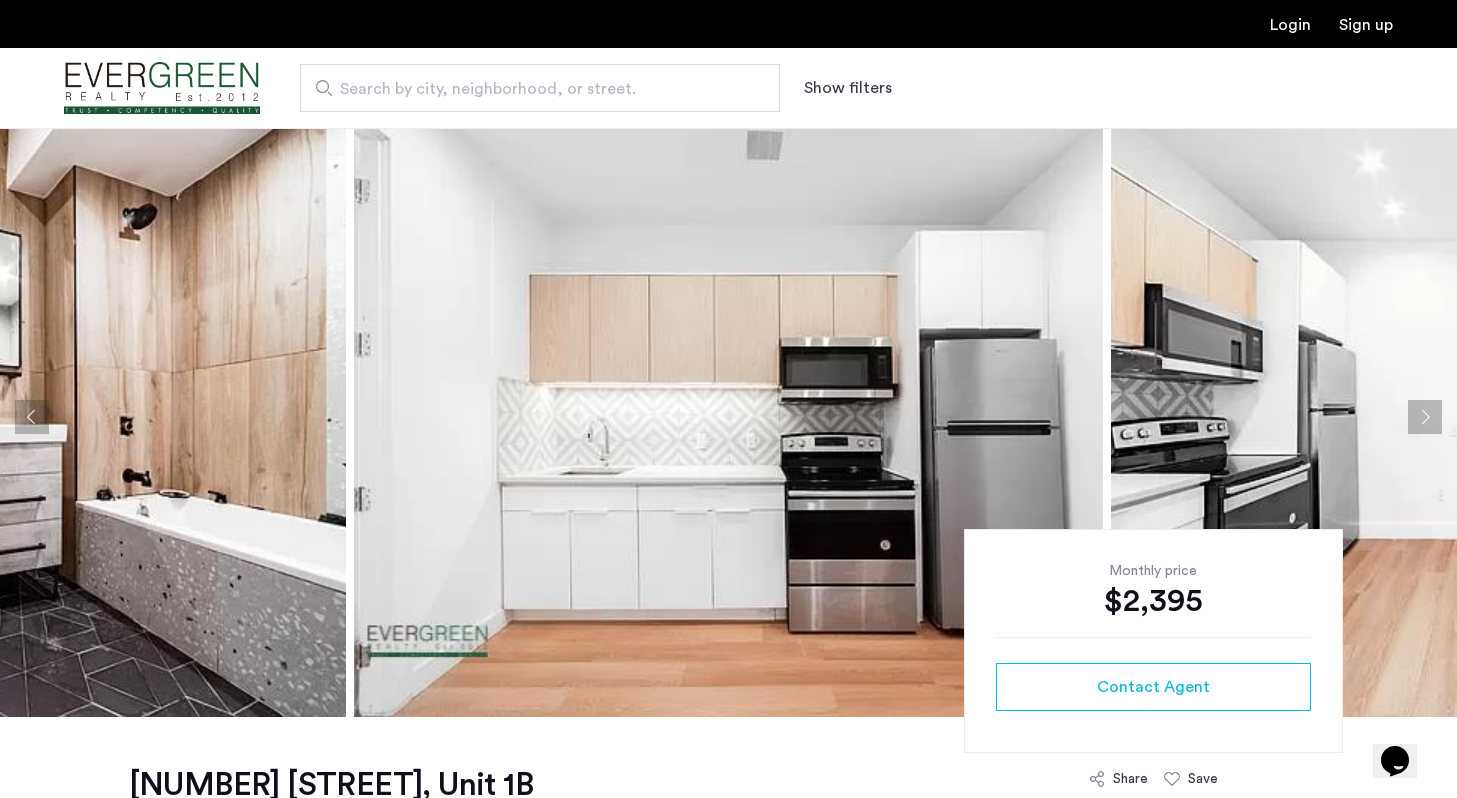 scroll, scrollTop: 0, scrollLeft: 0, axis: both 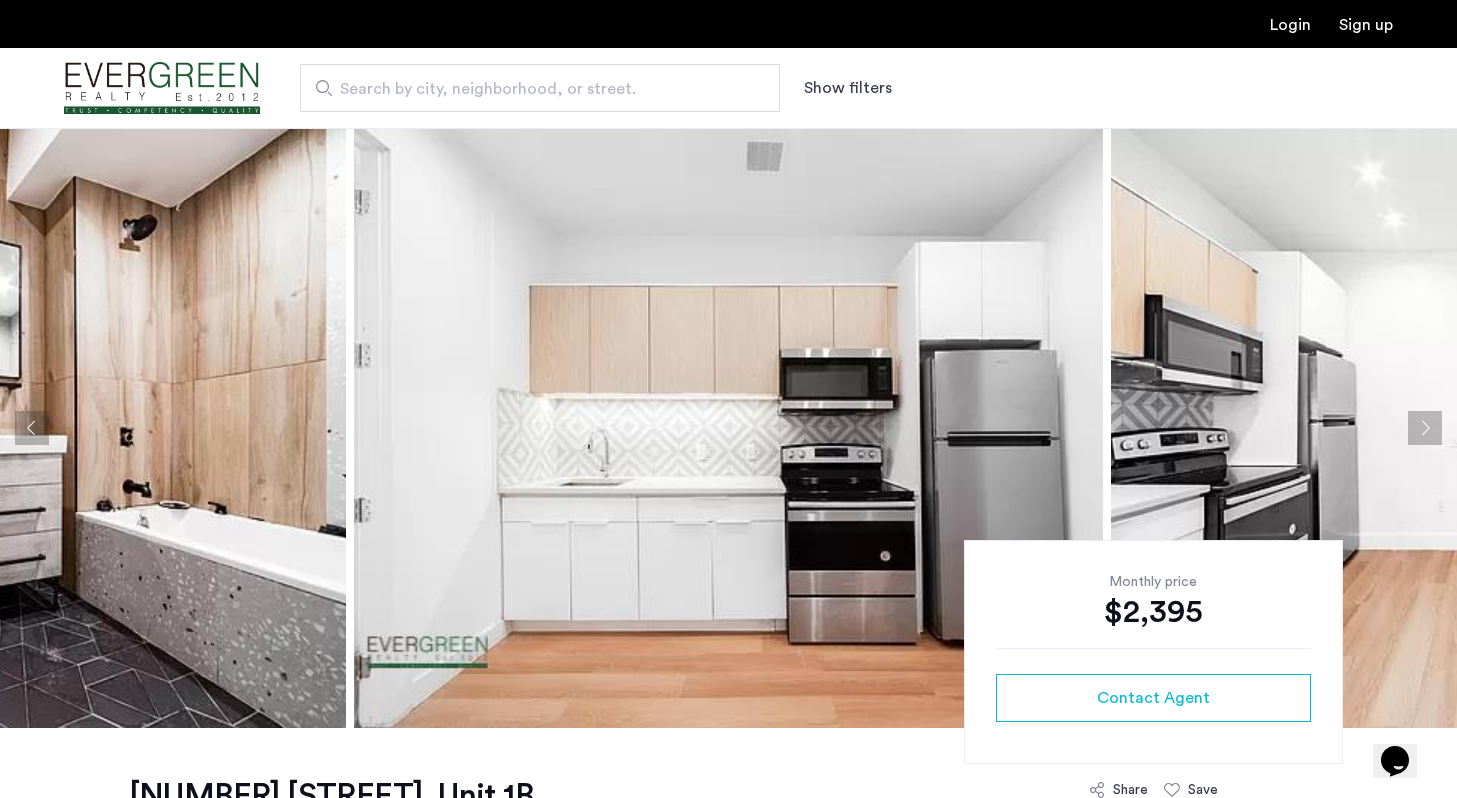 click 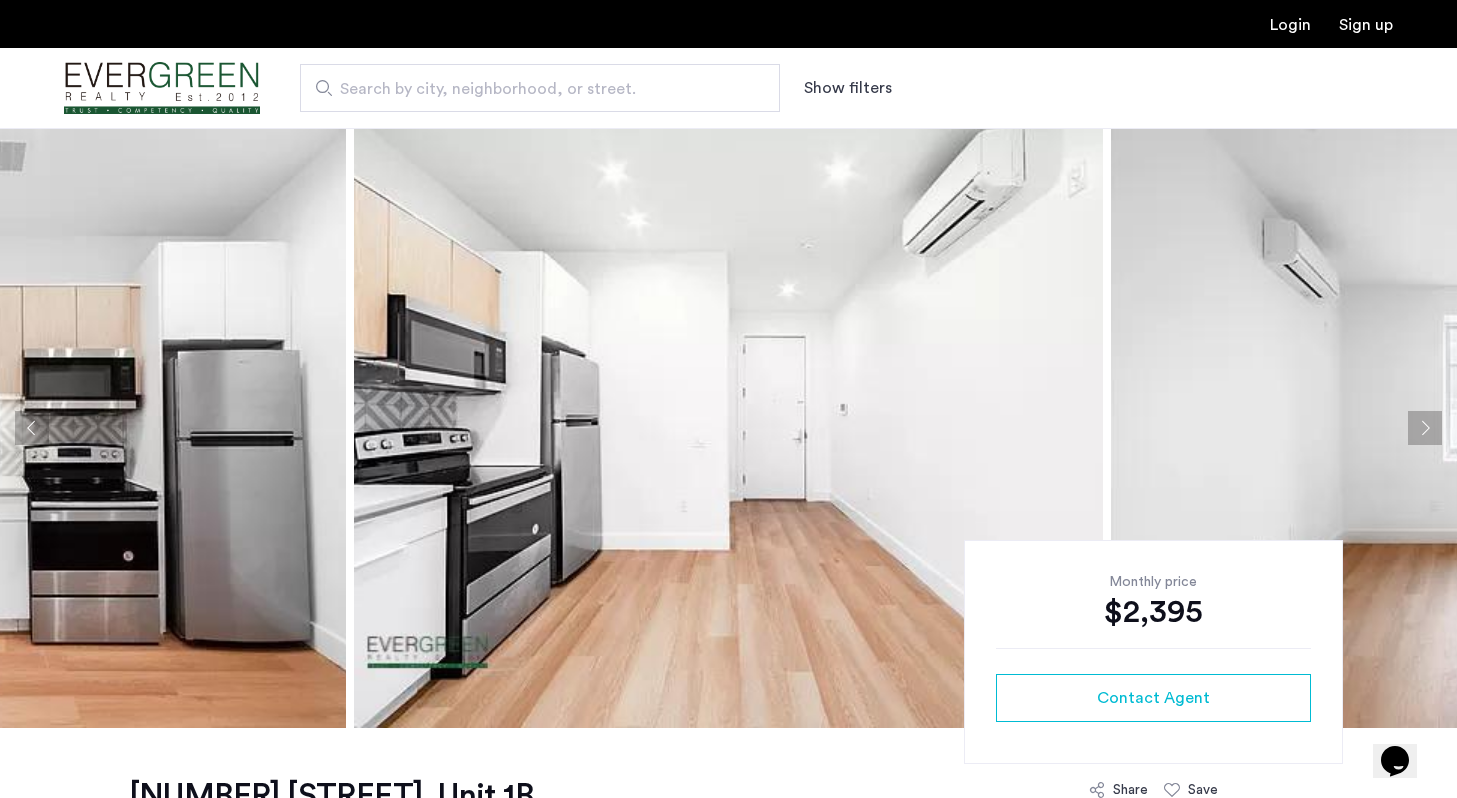 click 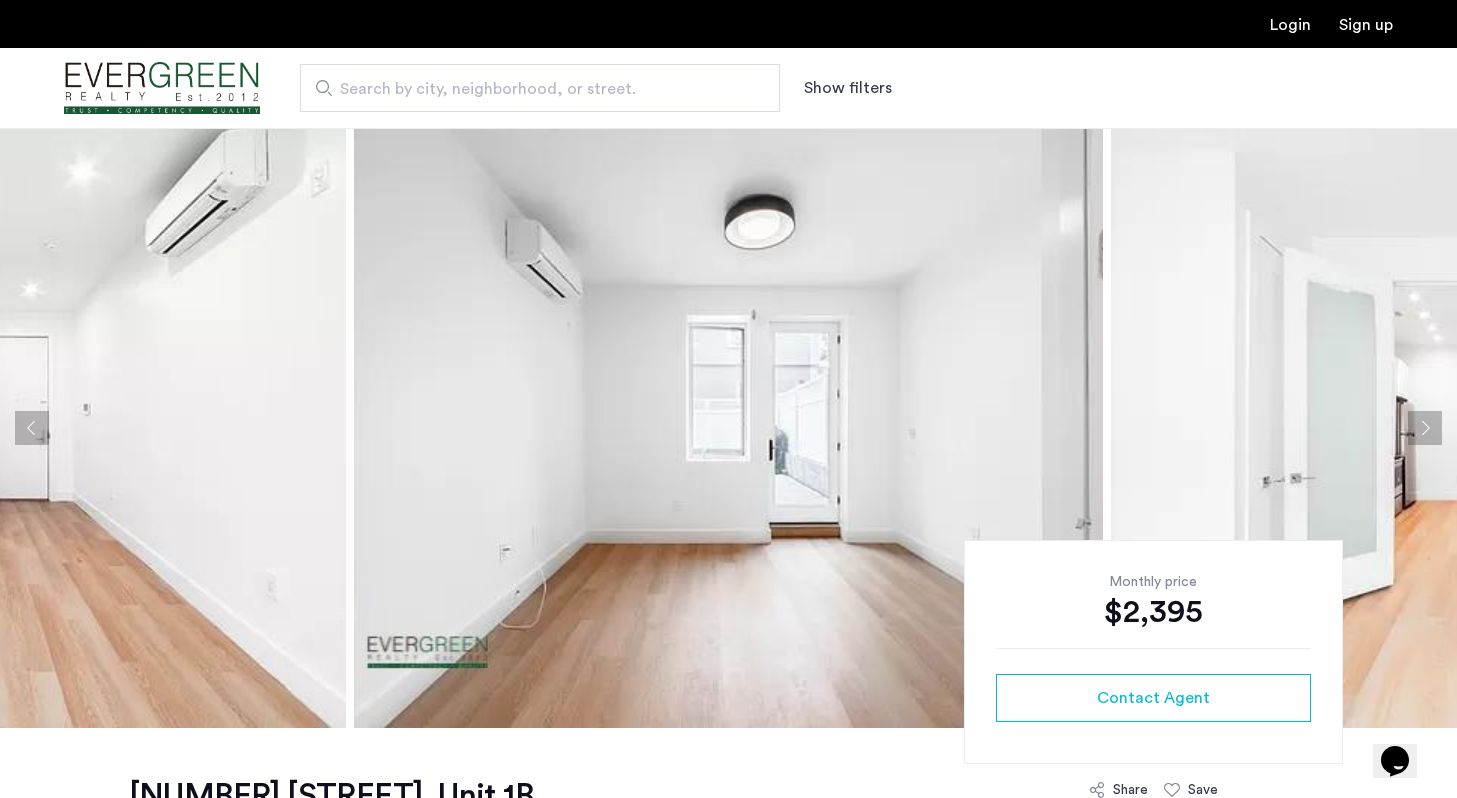 click 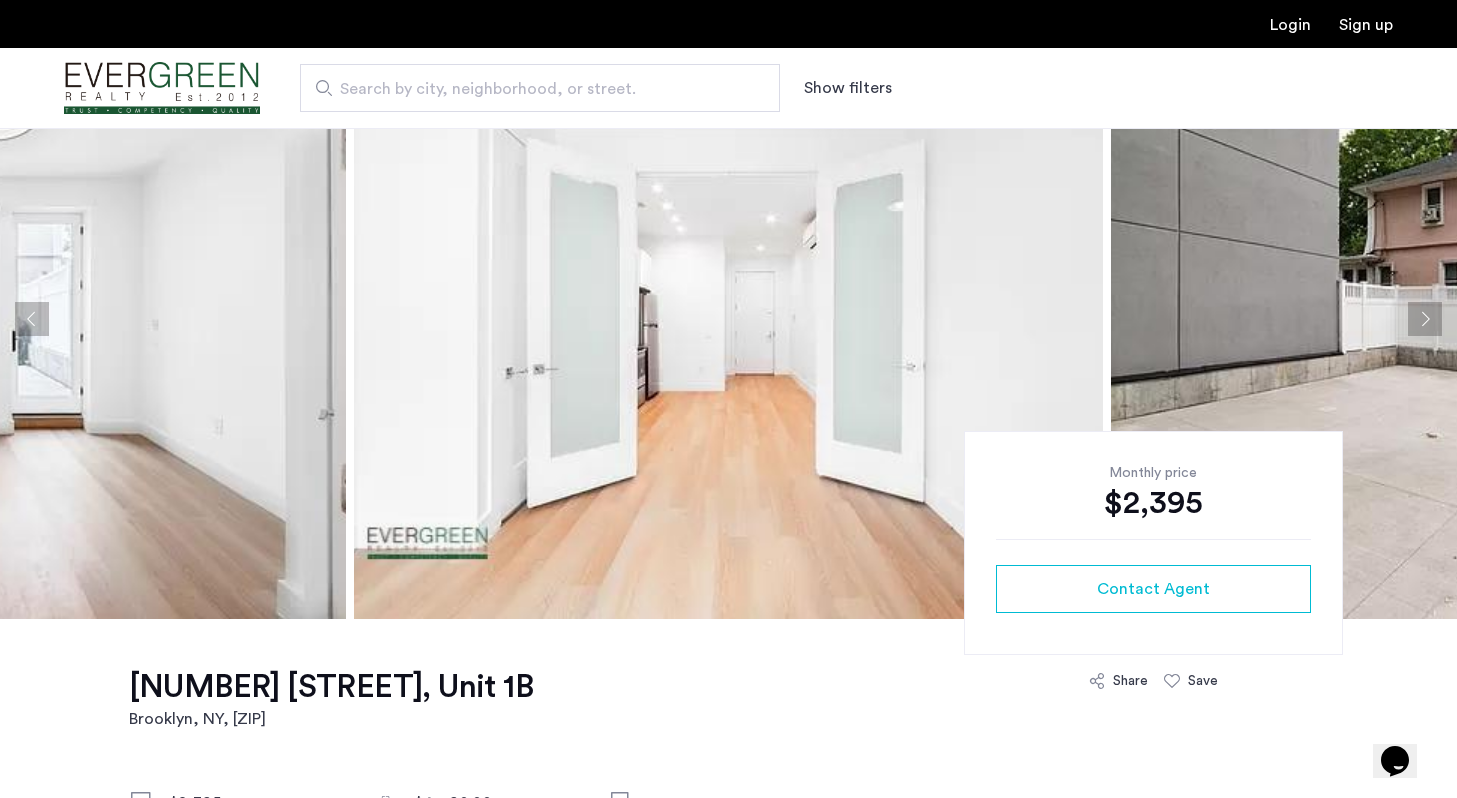 scroll, scrollTop: 0, scrollLeft: 0, axis: both 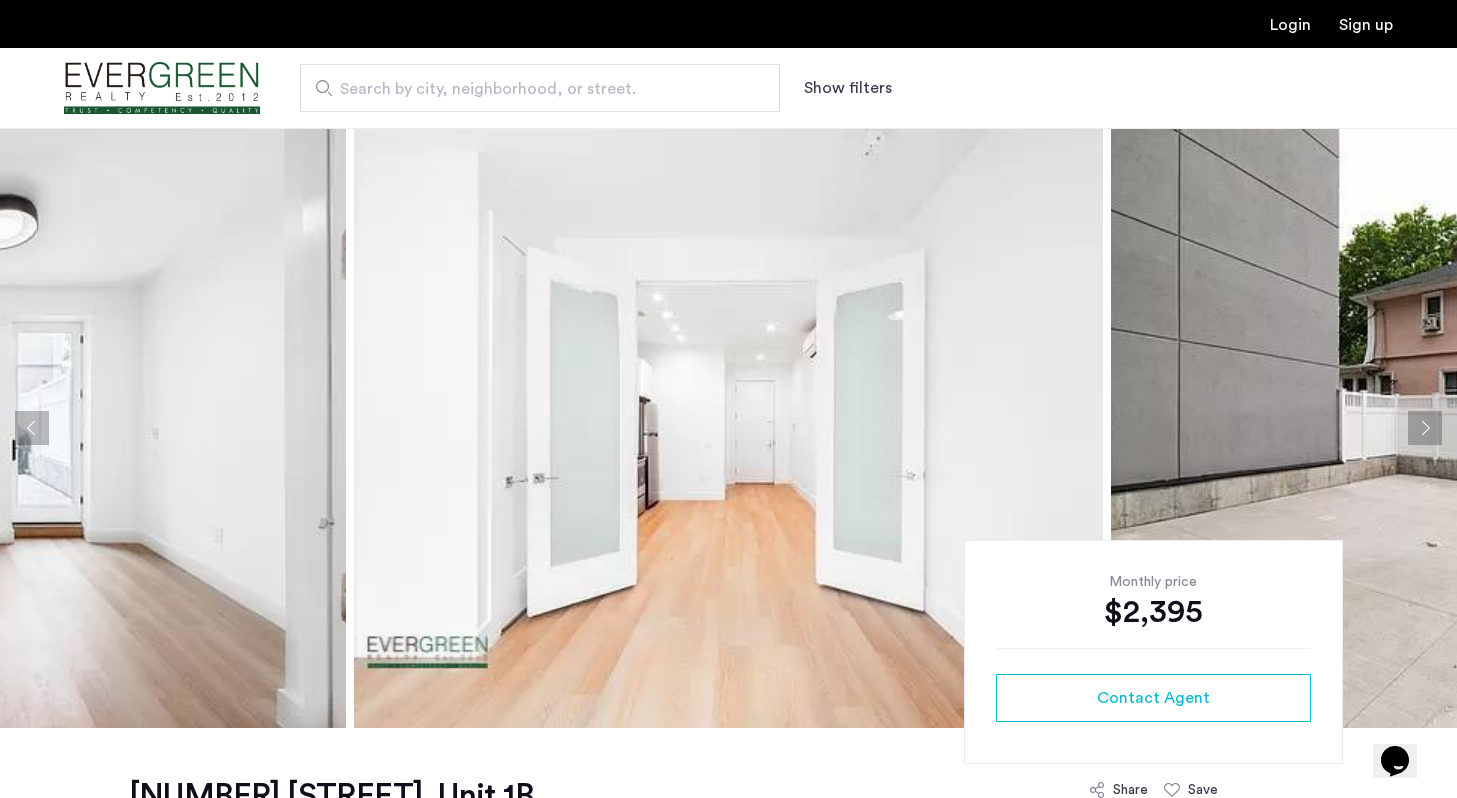 click 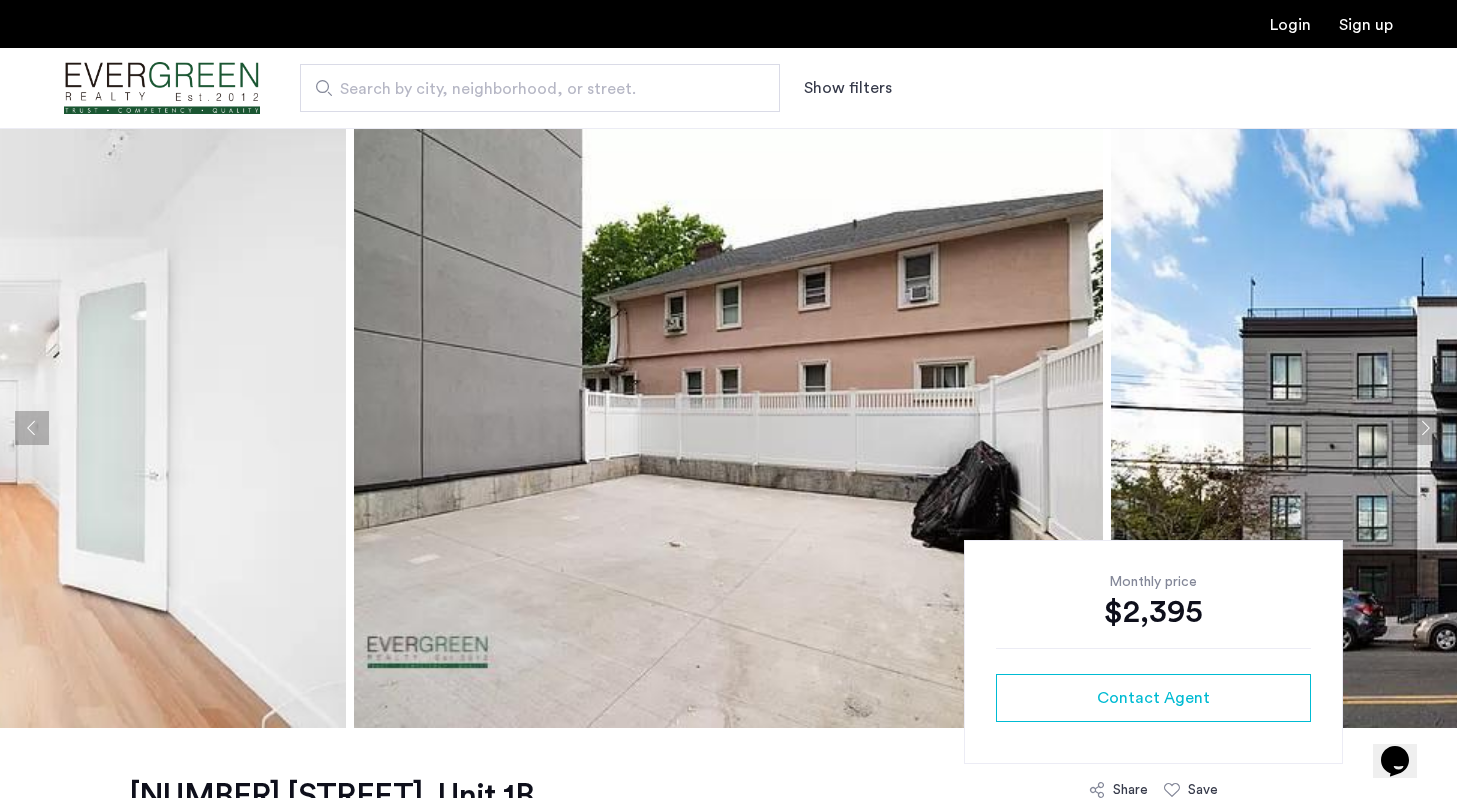 click 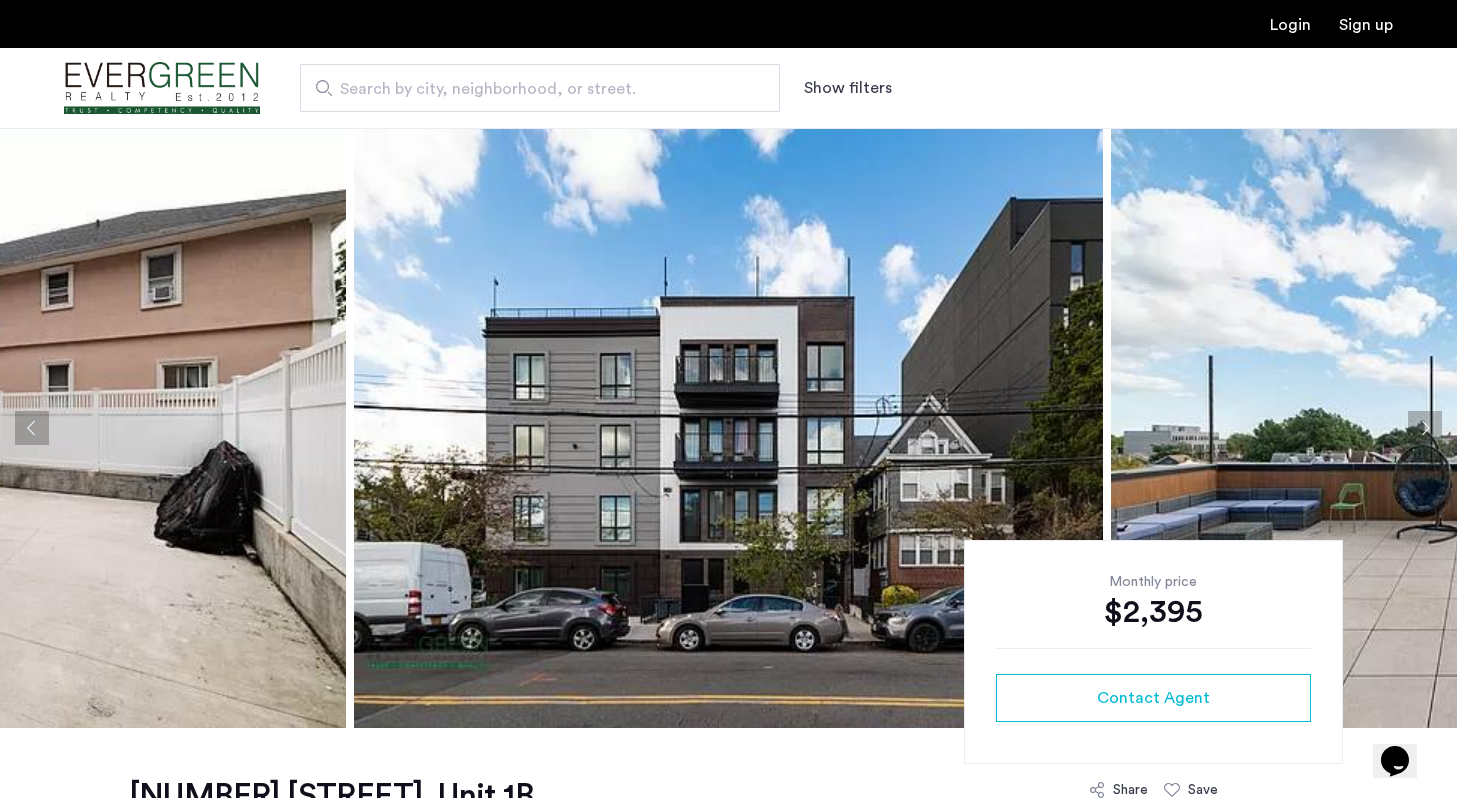 click 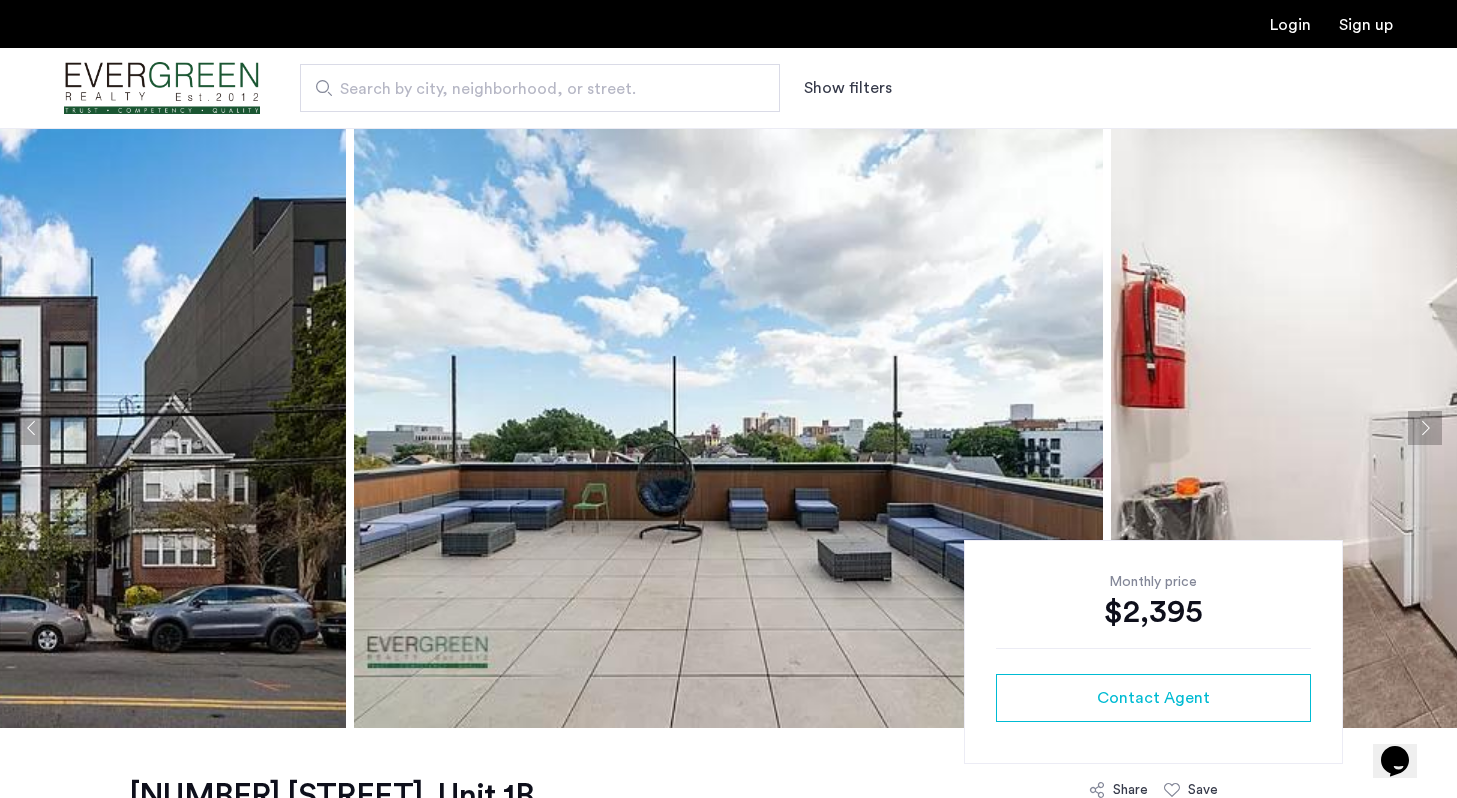 click 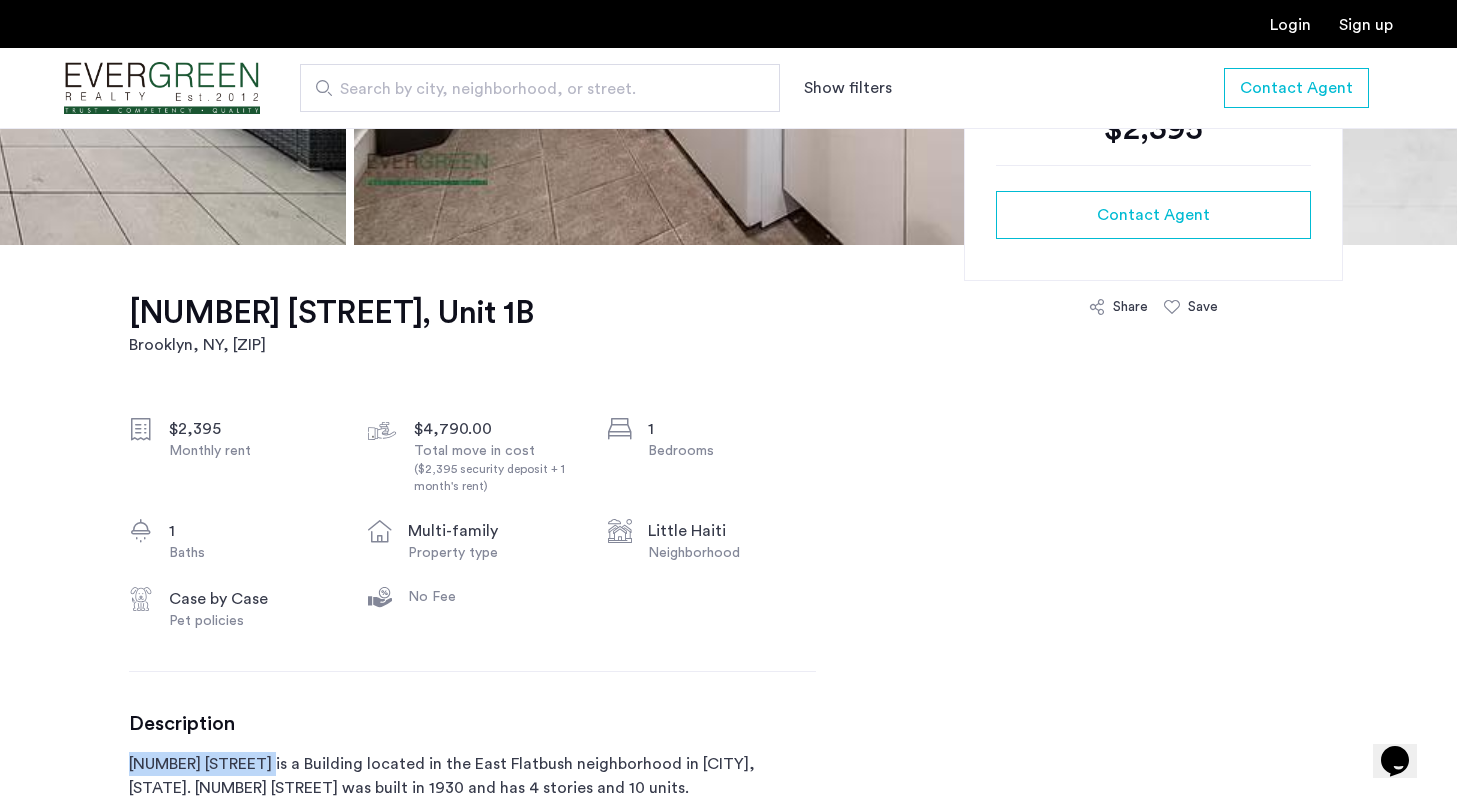 scroll, scrollTop: 0, scrollLeft: 0, axis: both 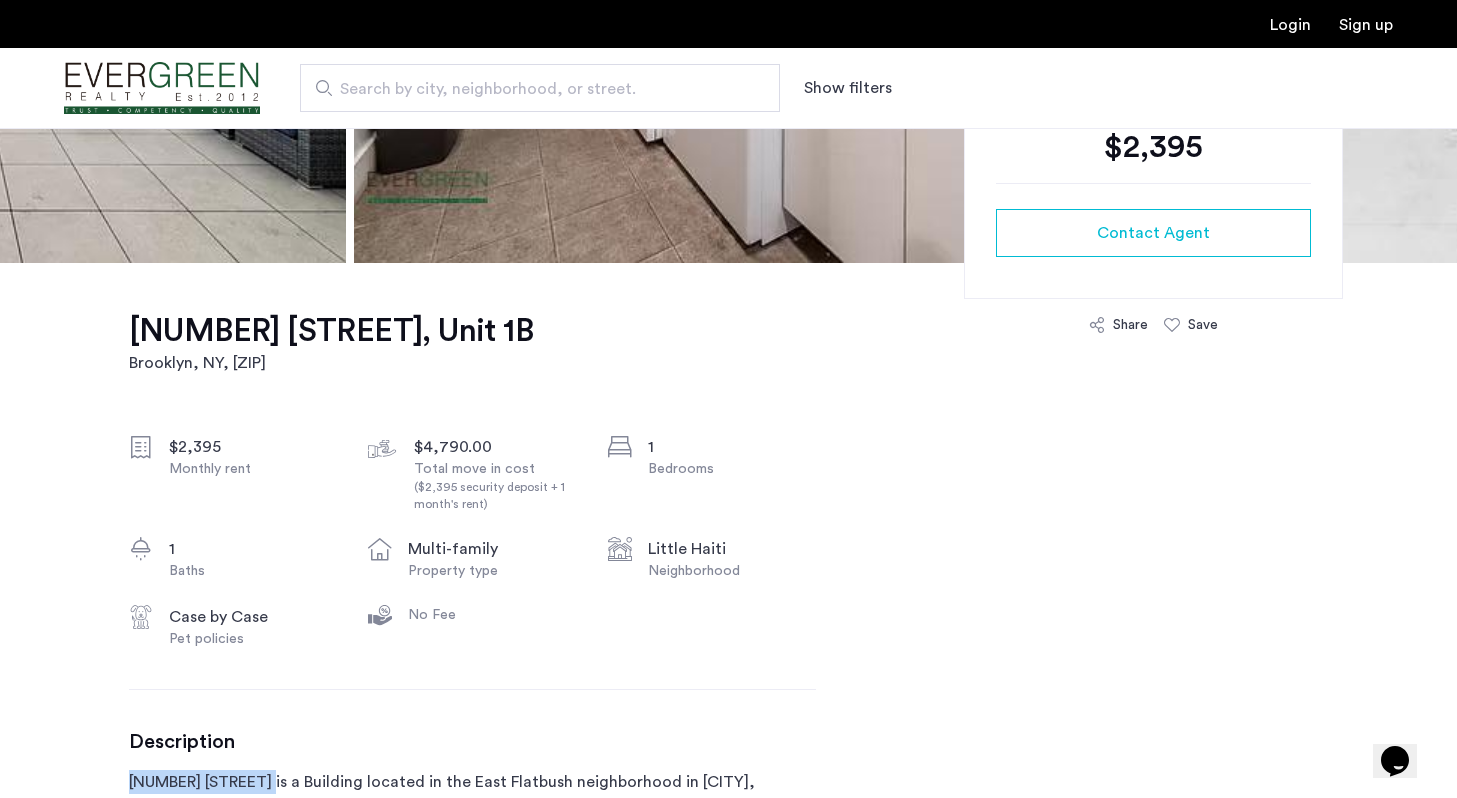 click on "3405 Farragut Rd, Unit 1B" 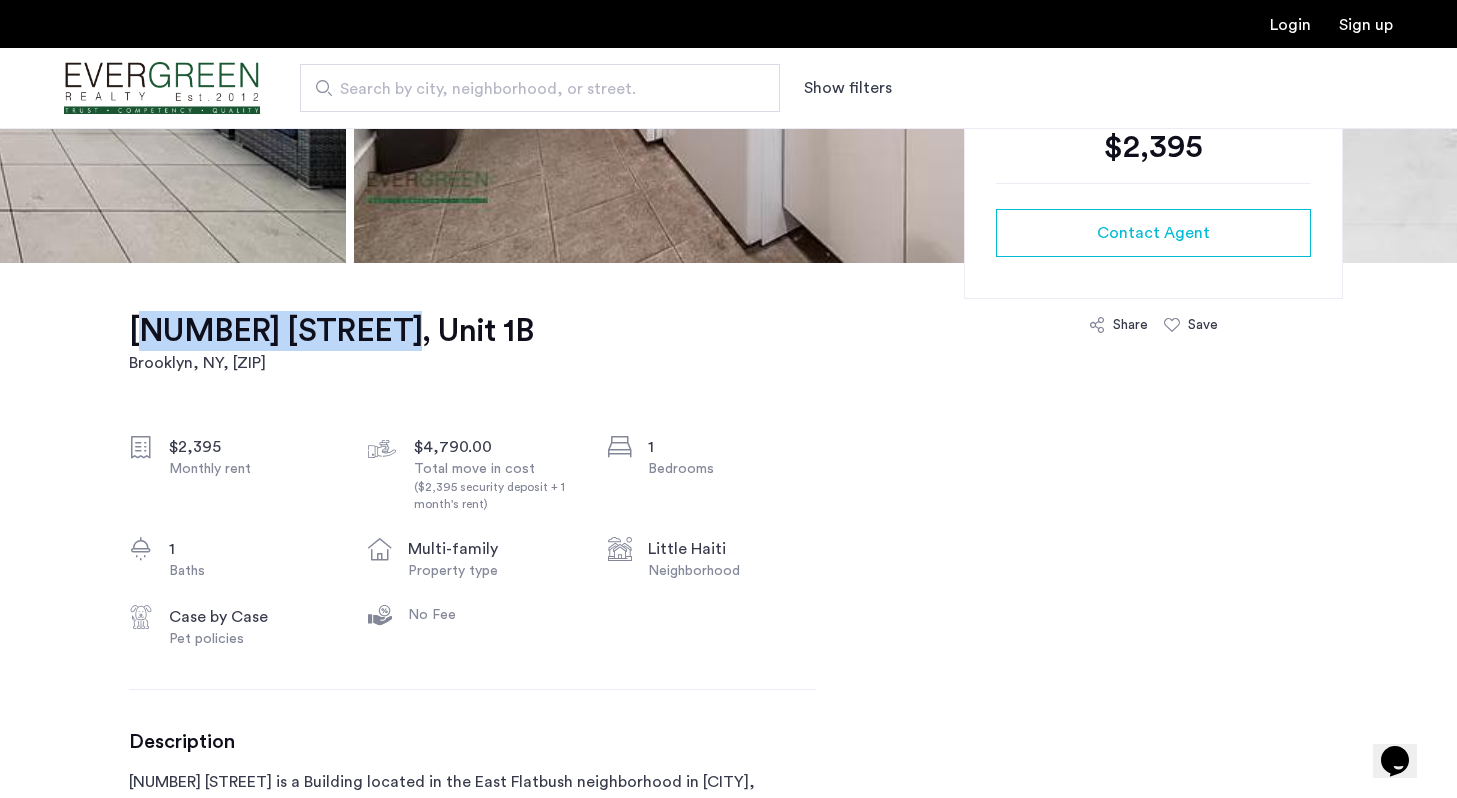 drag, startPoint x: 111, startPoint y: 326, endPoint x: 372, endPoint y: 339, distance: 261.32355 